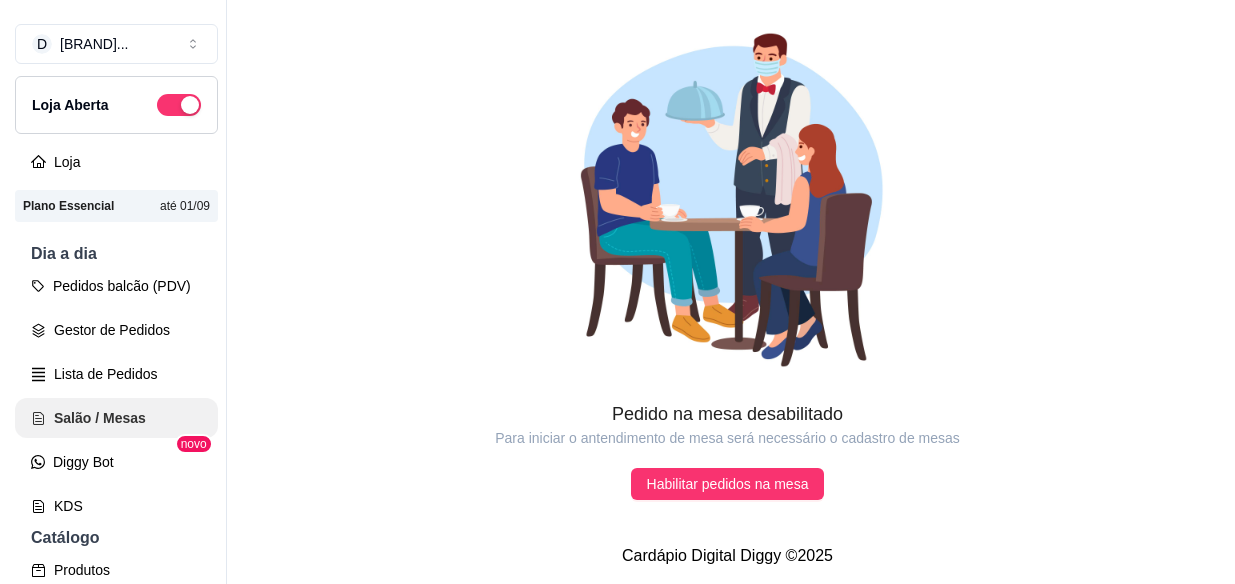 scroll, scrollTop: 0, scrollLeft: 0, axis: both 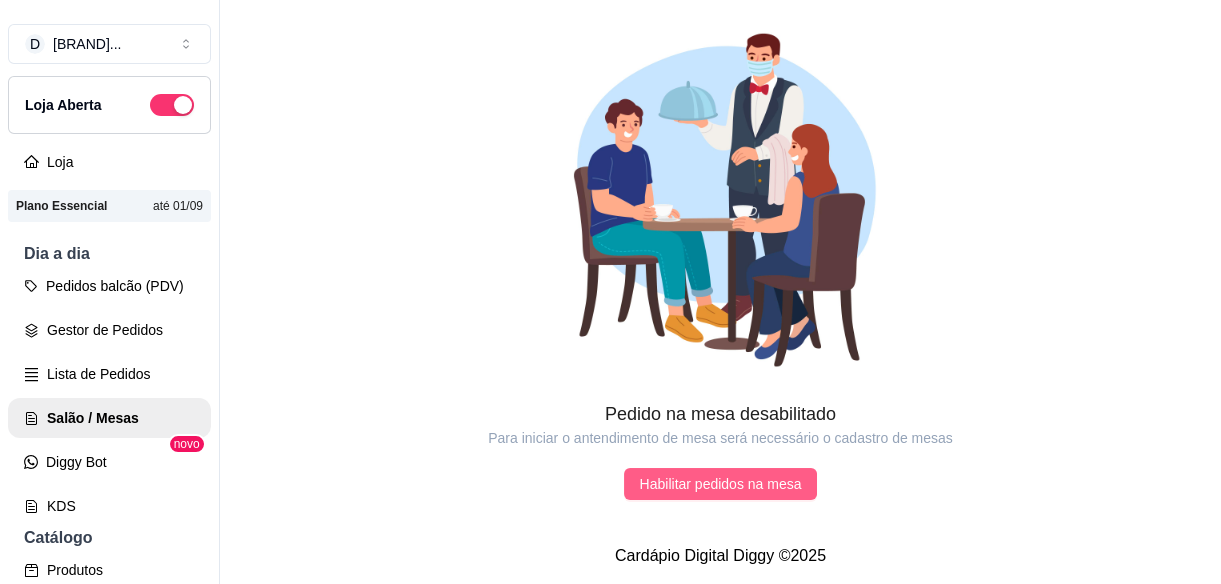 click on "Habilitar pedidos na mesa" at bounding box center [721, 484] 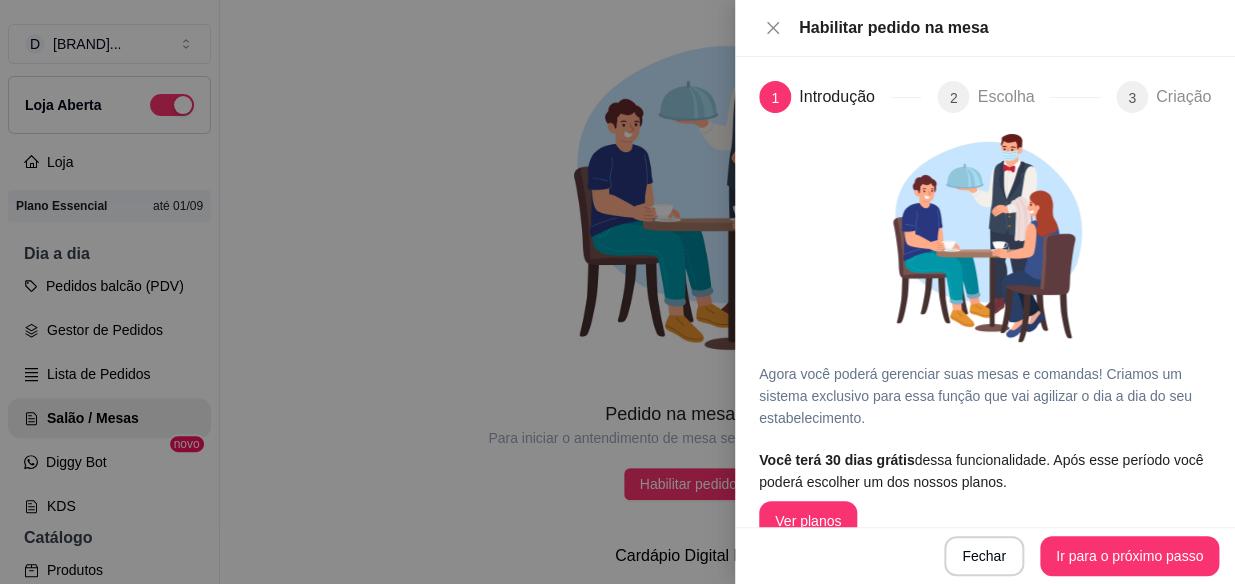 click at bounding box center [617, 292] 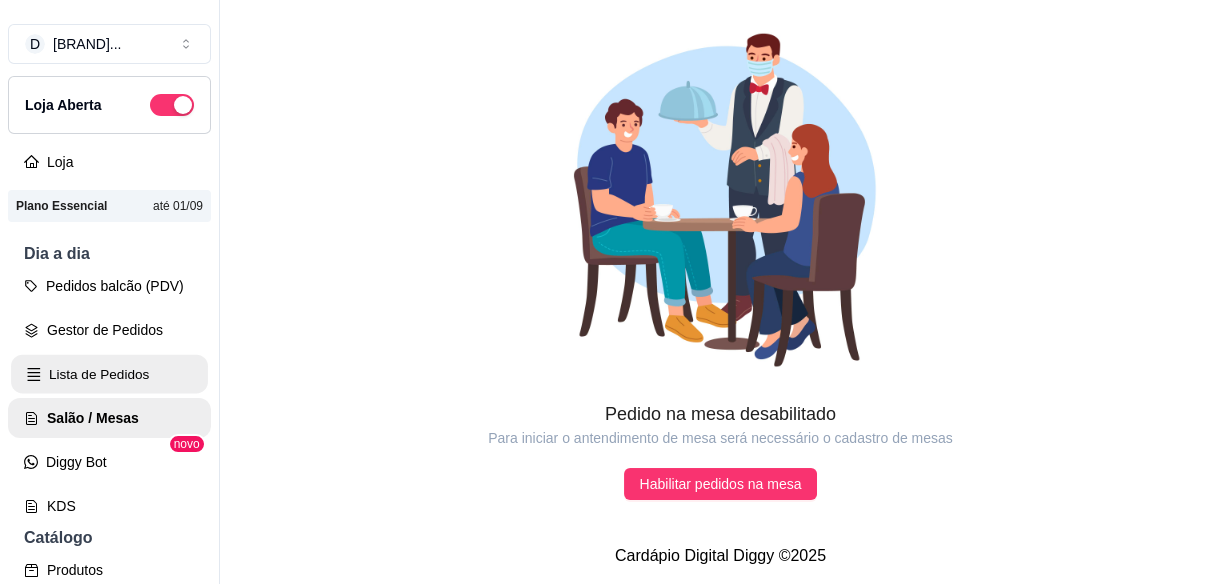 click on "Lista de Pedidos" at bounding box center (109, 374) 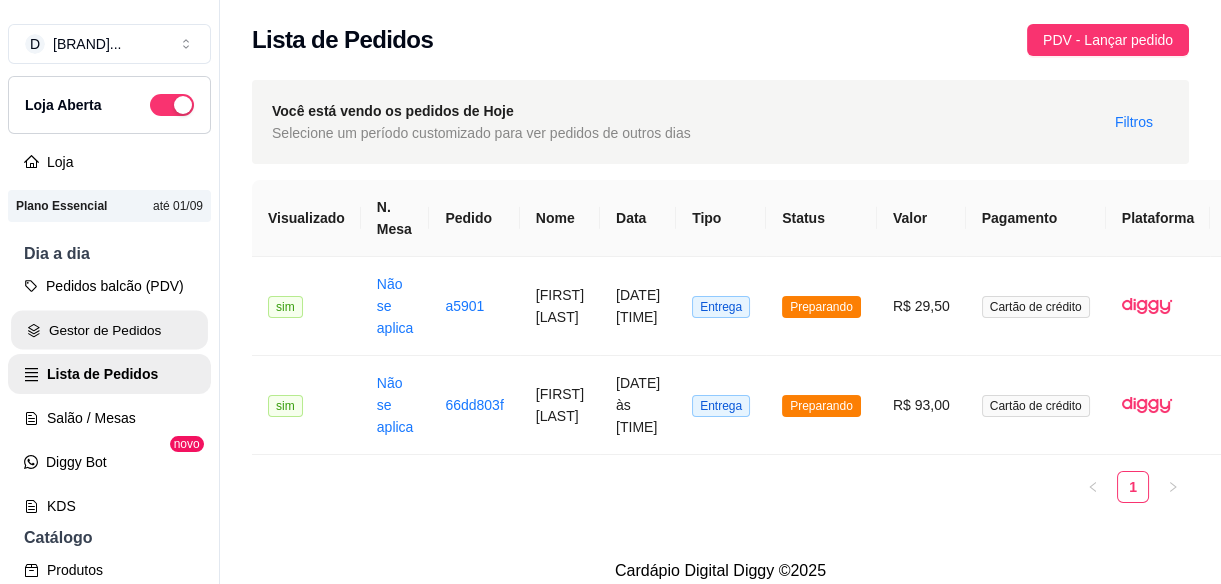 click on "Gestor de Pedidos" at bounding box center [109, 330] 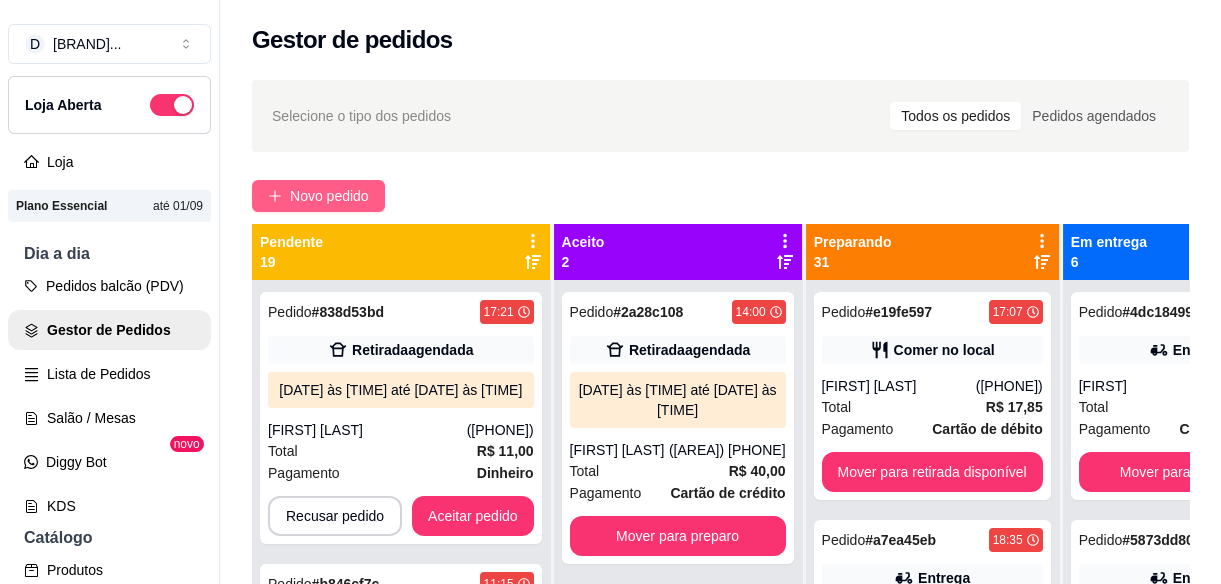 click on "Novo pedido" at bounding box center (329, 196) 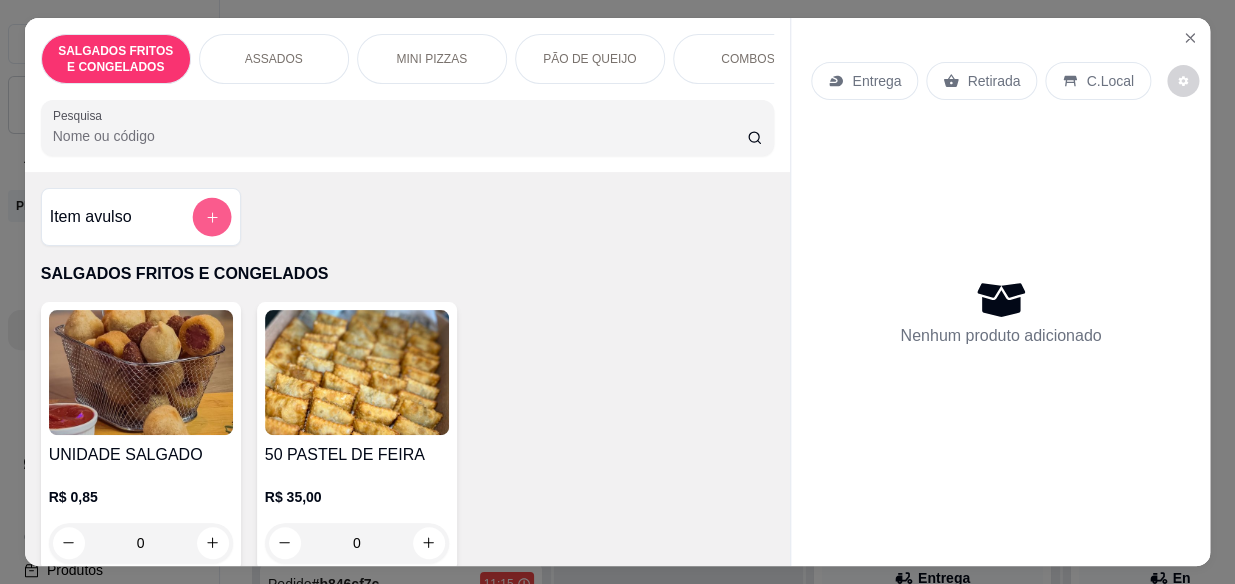 click at bounding box center (211, 216) 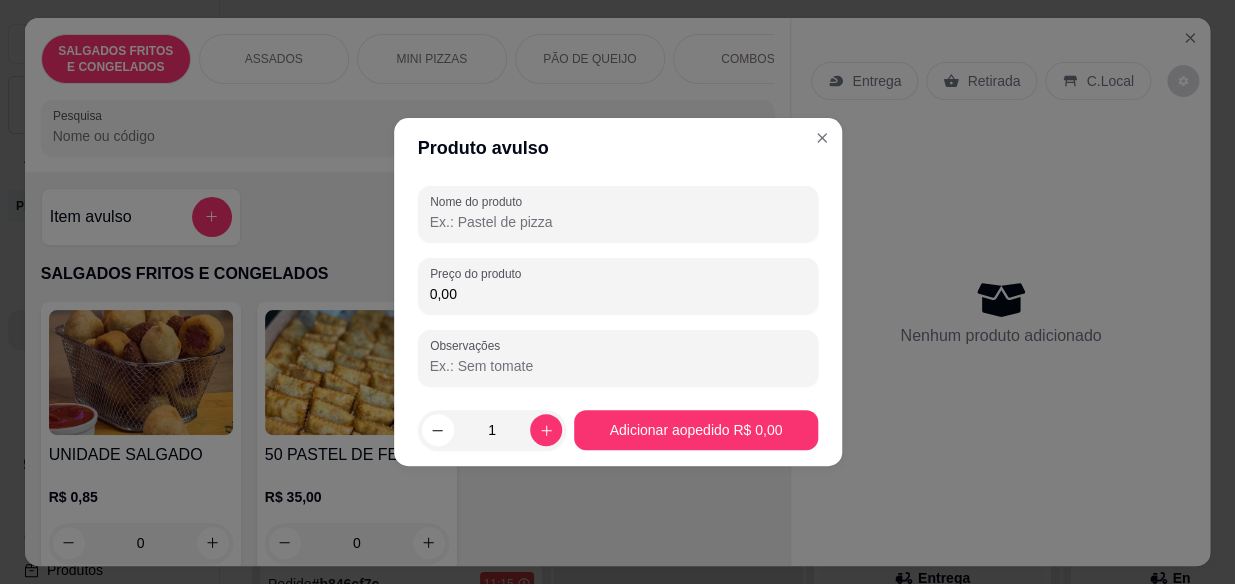 click on "0,00" at bounding box center [618, 294] 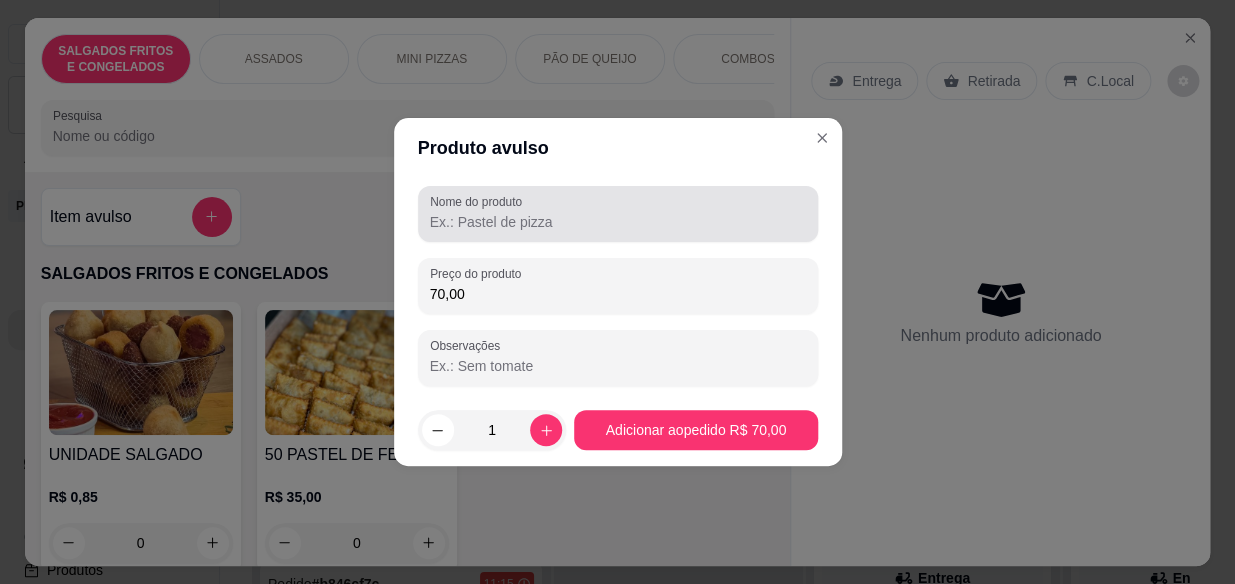 type on "70,00" 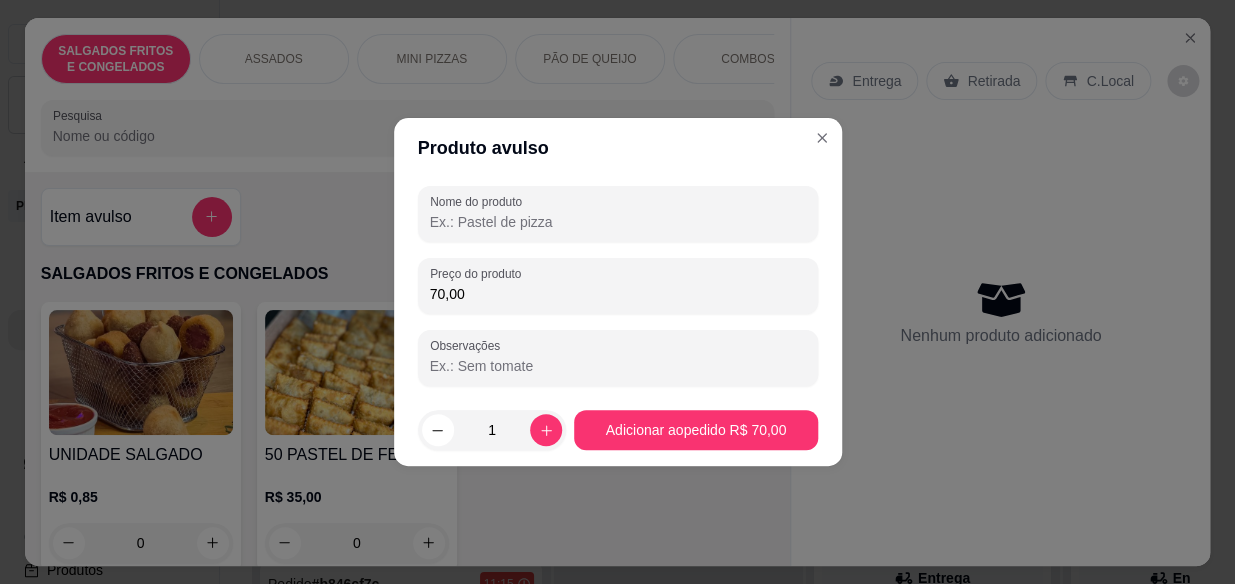 click on "Nome do produto" at bounding box center (618, 222) 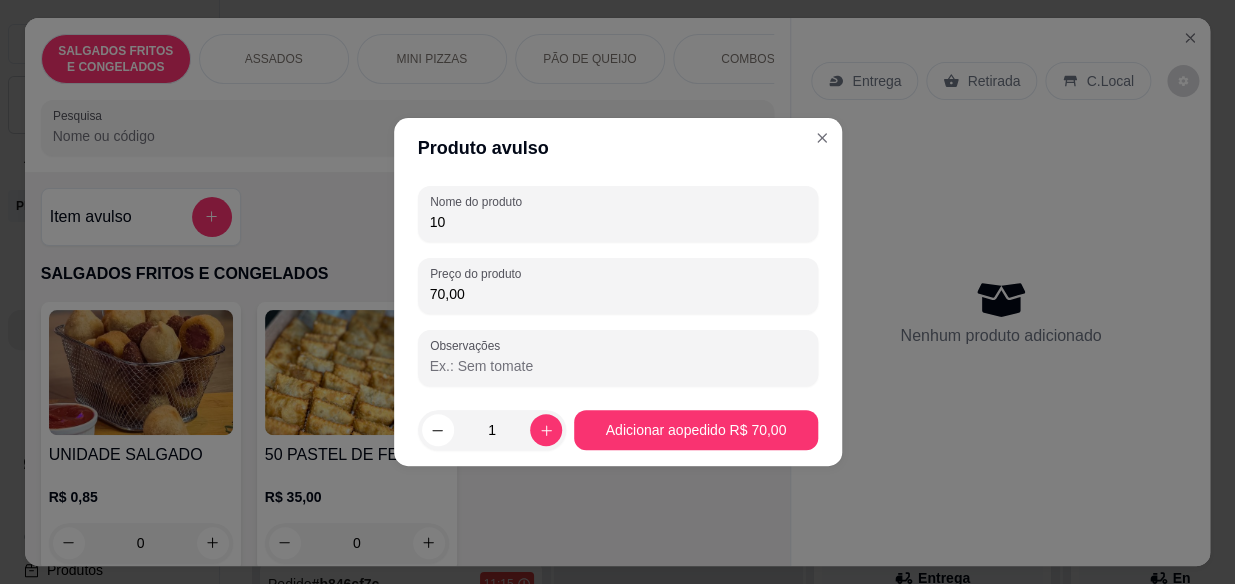 type on "1" 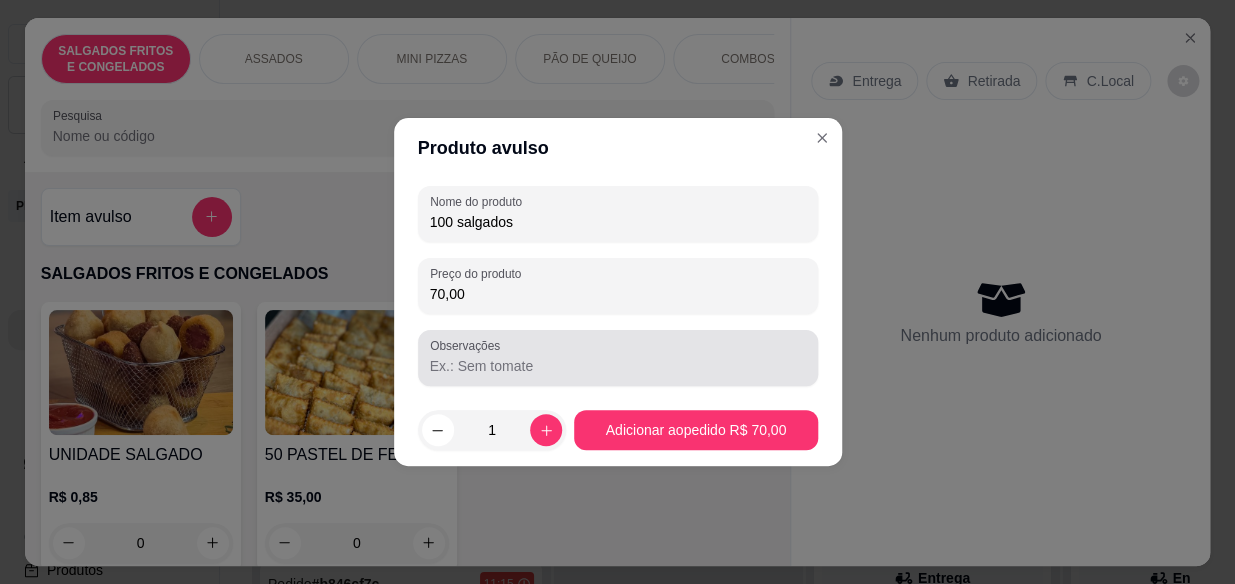 type on "100 salgados" 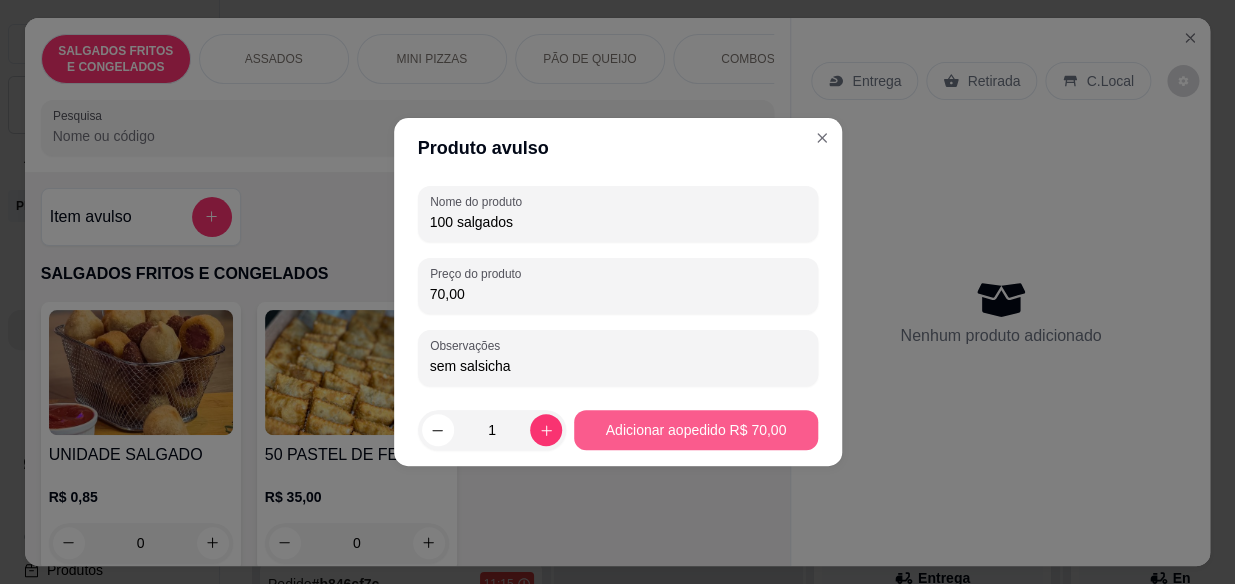type on "sem salsicha" 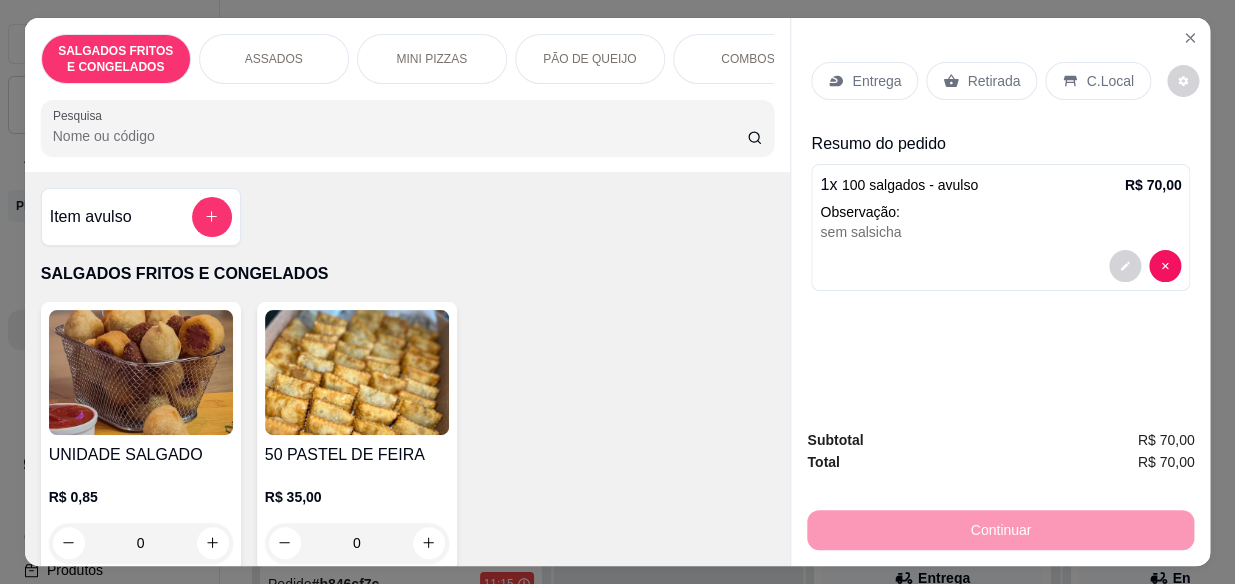click on "Entrega" at bounding box center (864, 81) 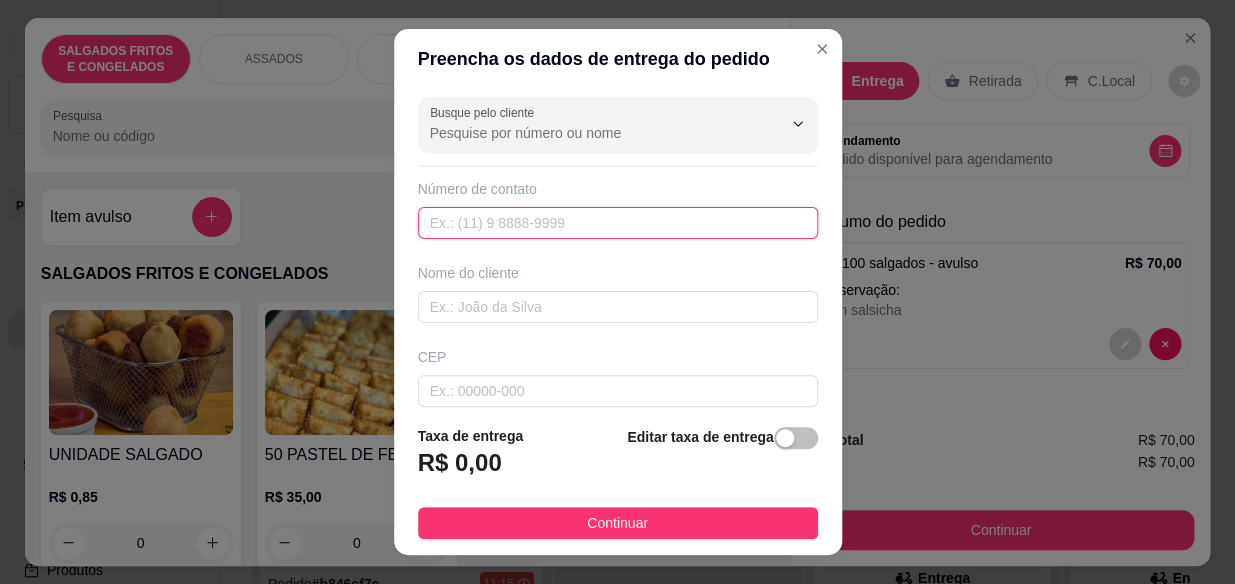 click at bounding box center [618, 223] 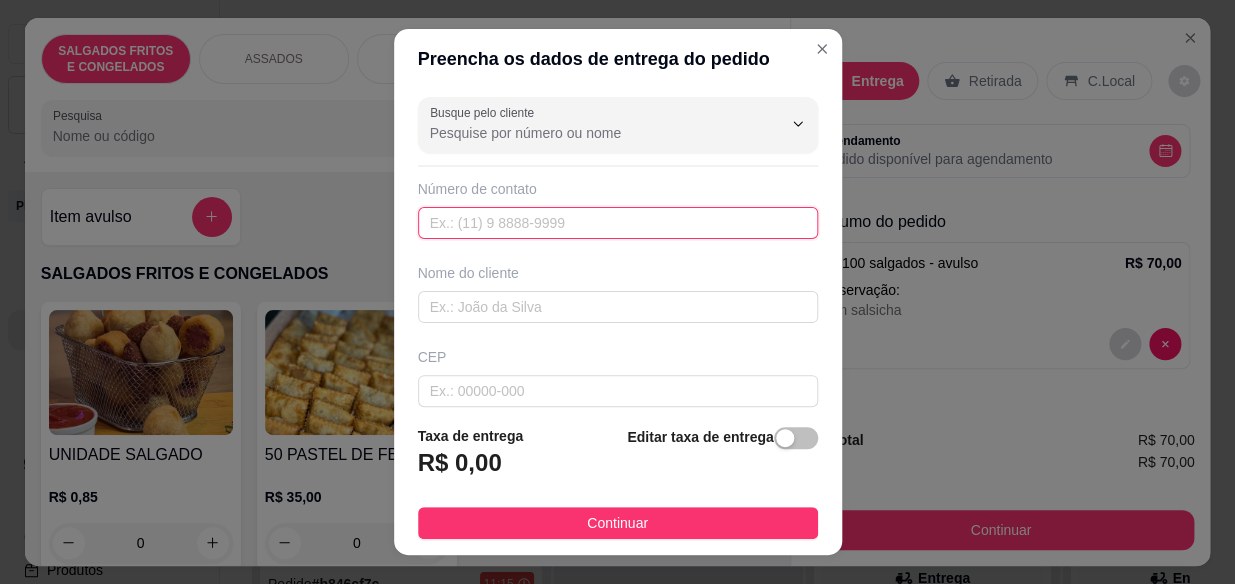 type 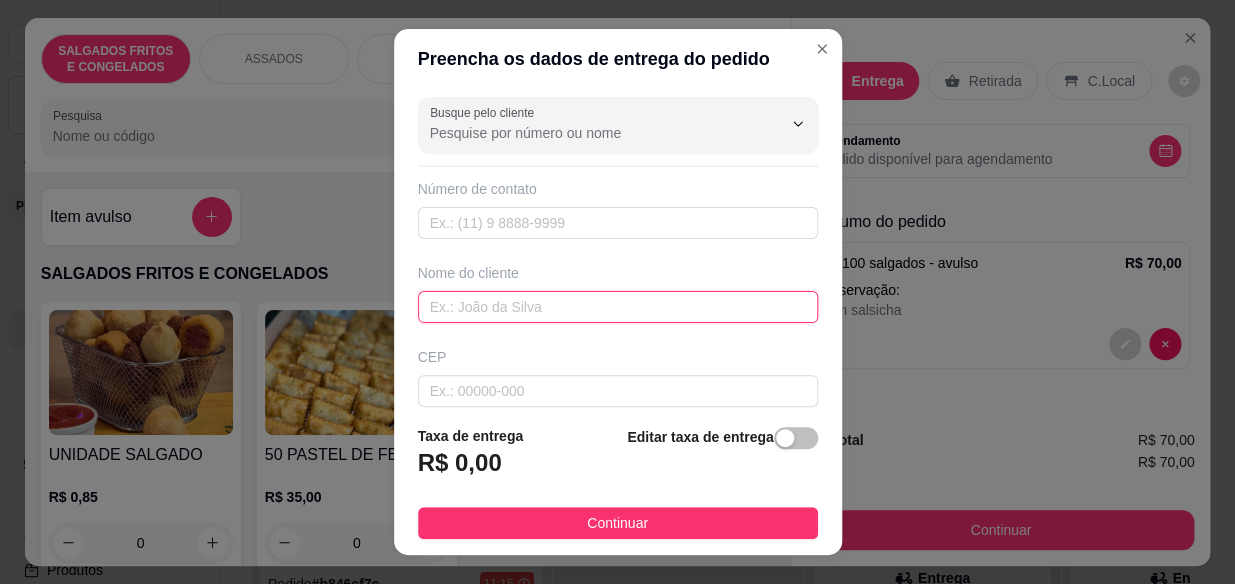 click at bounding box center [618, 307] 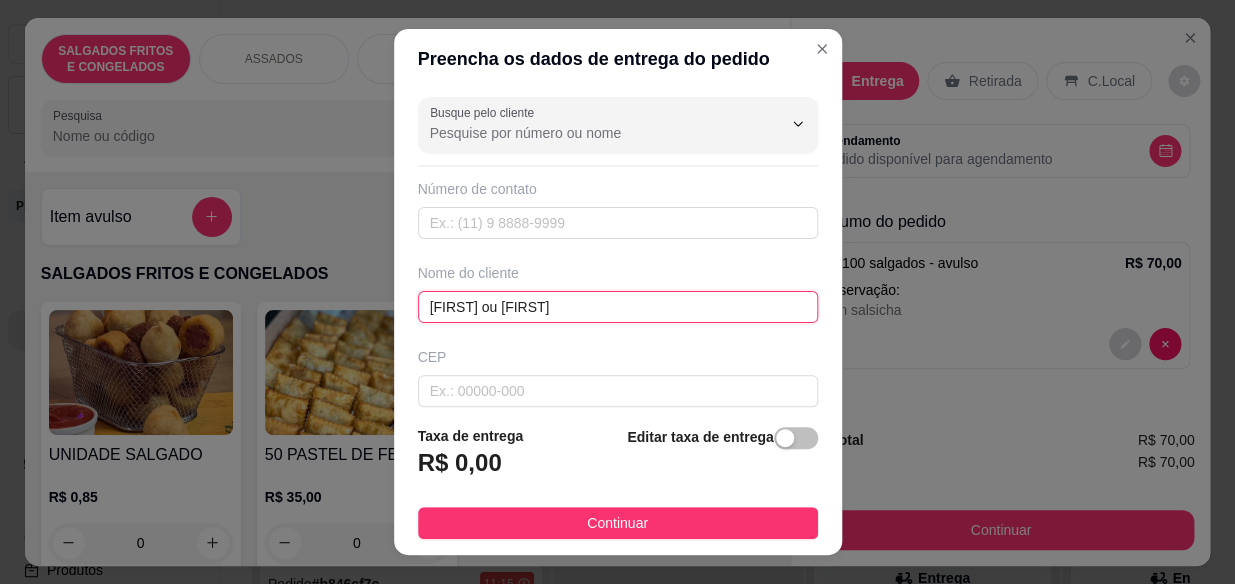 type on "[FIRST] ou [FIRST]" 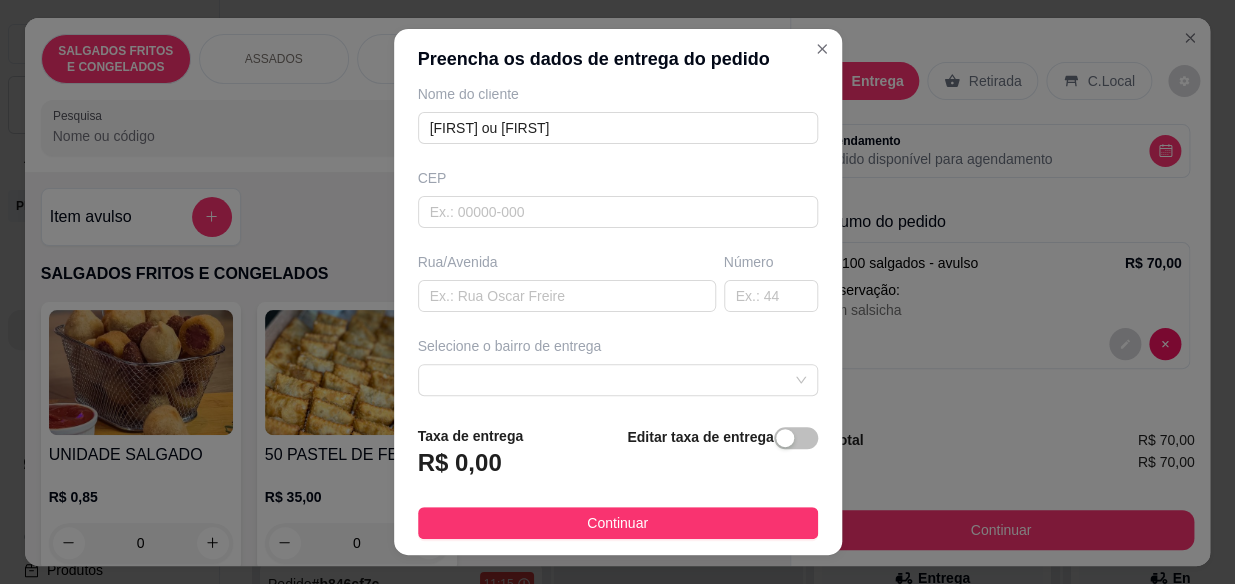 scroll, scrollTop: 229, scrollLeft: 0, axis: vertical 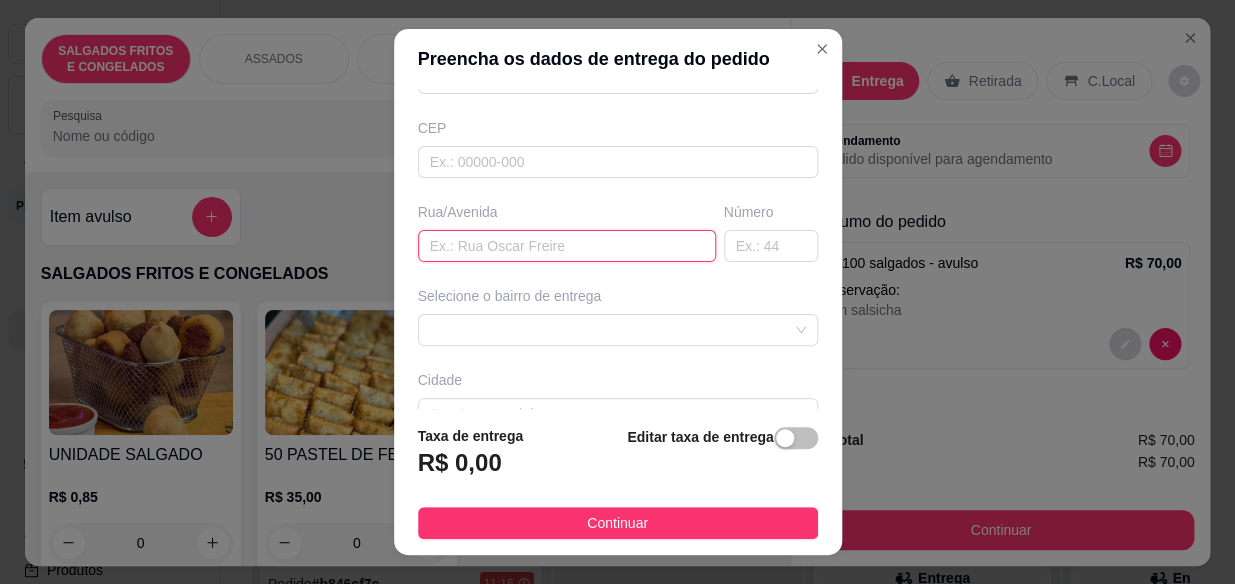 click at bounding box center [567, 246] 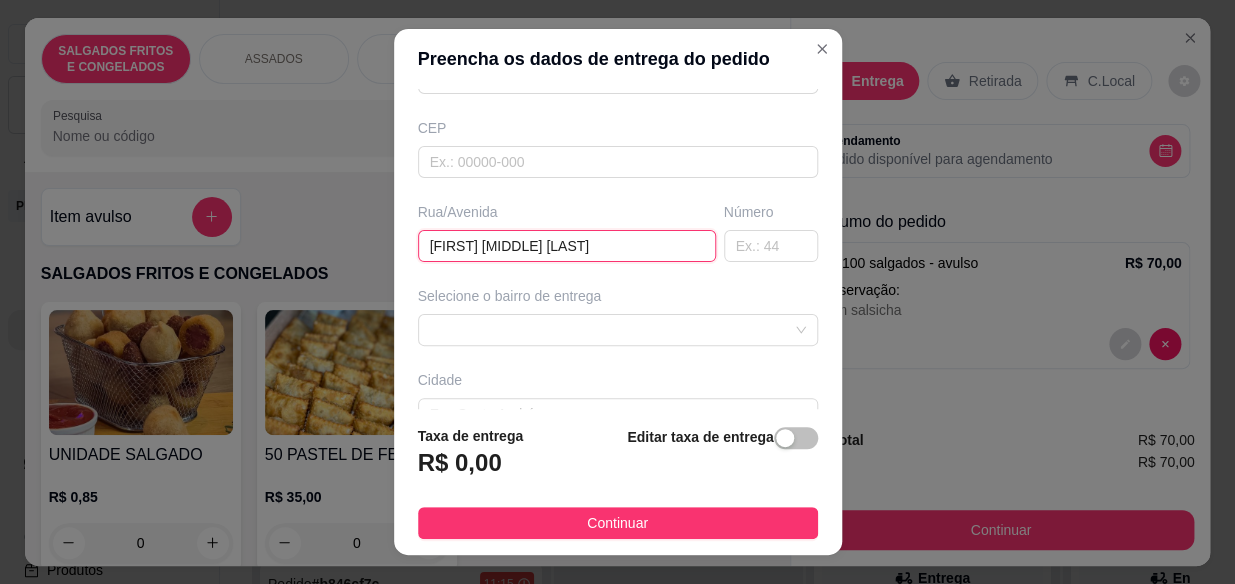 click on "[FIRST] [MIDDLE] [LAST]" at bounding box center [567, 246] 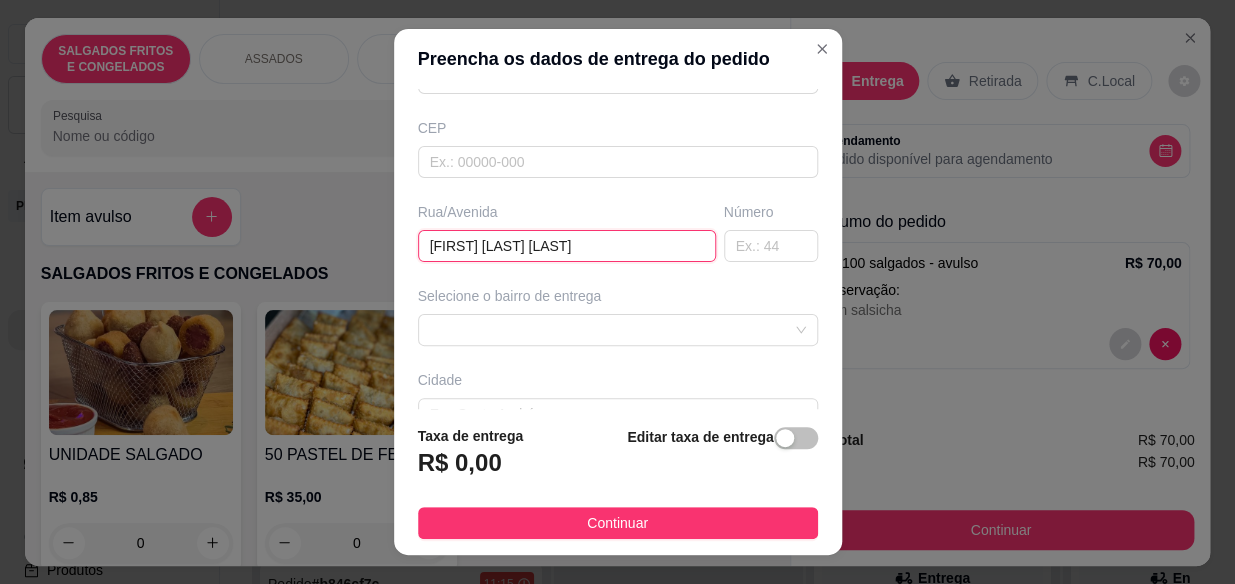 click on "[FIRST] [LAST] [LAST]" at bounding box center (567, 246) 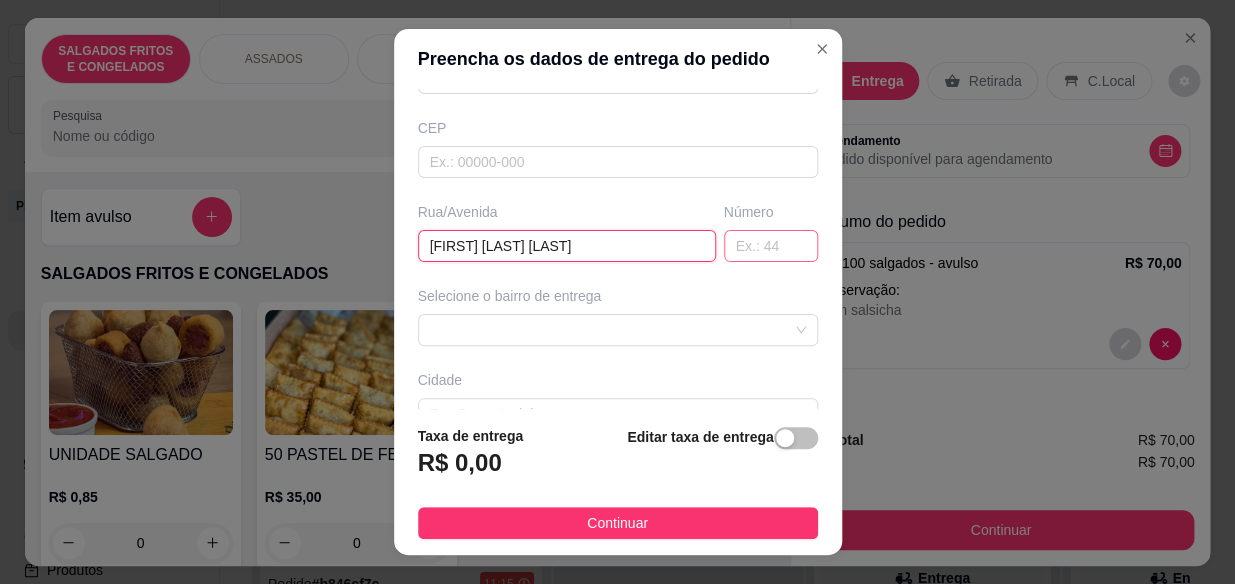 type on "[FIRST] [LAST] [LAST]" 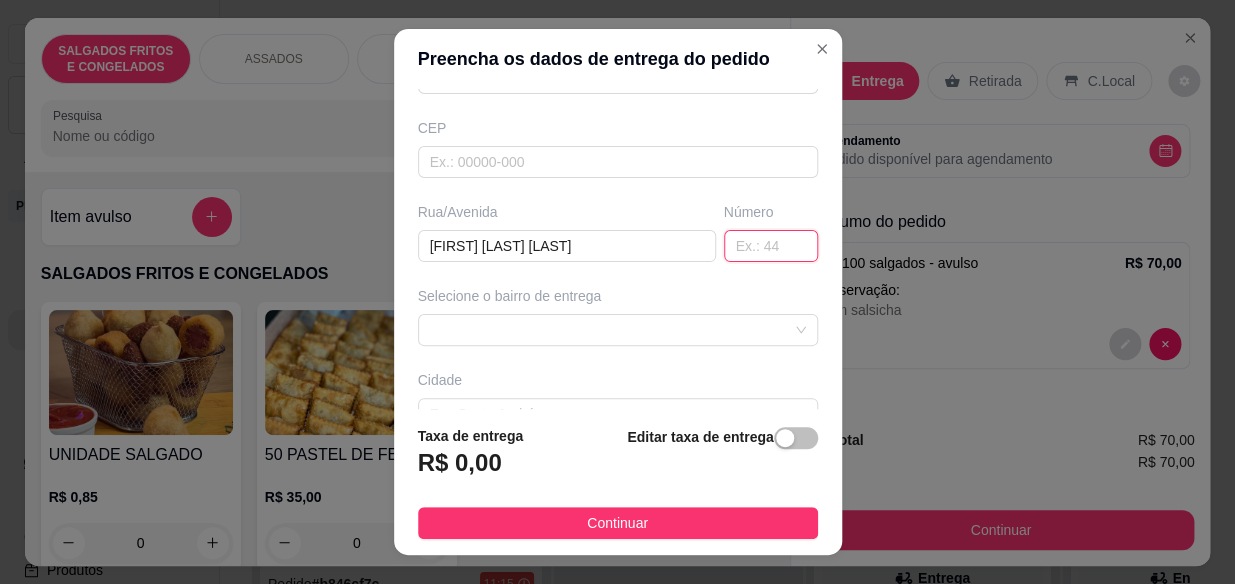 click at bounding box center [771, 246] 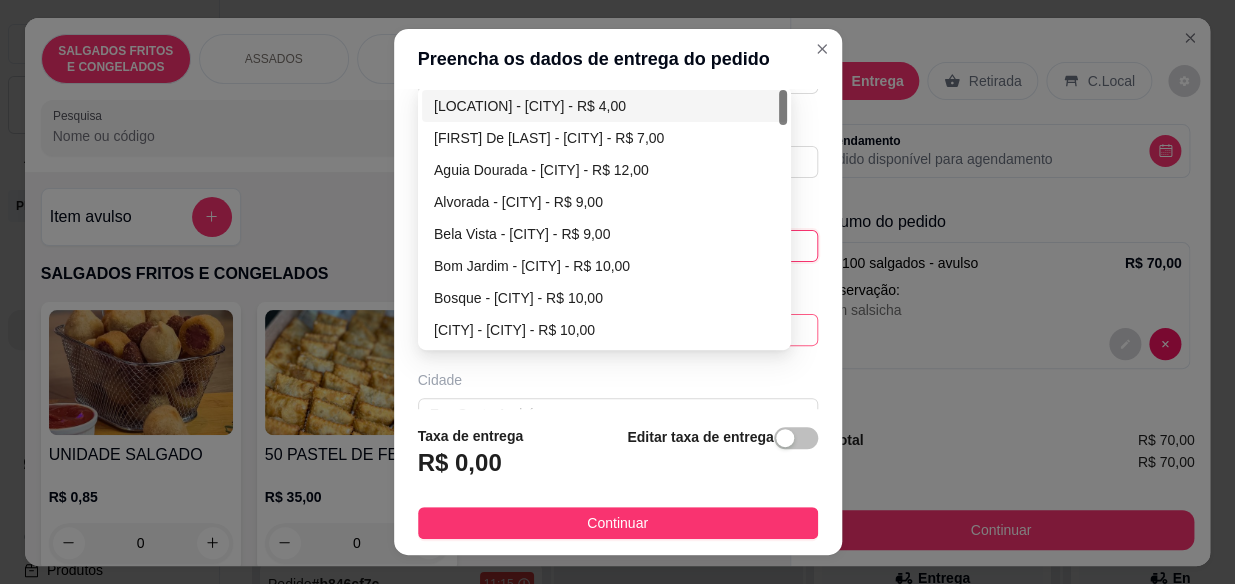 click on "[POSTAL_CODE] [POSTAL_CODE] - [CITY] -  R$ [PRICE] [POSTAL_CODE] - [CITY] -  R$ [PRICE] [POSTAL_CODE] - [CITY] -  R$ [PRICE] [POSTAL_CODE] - [CITY] -  R$ [PRICE] [POSTAL_CODE] - [CITY] -  R$ [PRICE] [POSTAL_CODE] - [CITY] -  R$ [PRICE] [POSTAL_CODE] - [CITY] -  R$ [PRICE] [POSTAL_CODE] - [CITY] -  R$ [PRICE] [POSTAL_CODE] - [CITY] -  R$ [PRICE]" at bounding box center [618, 330] 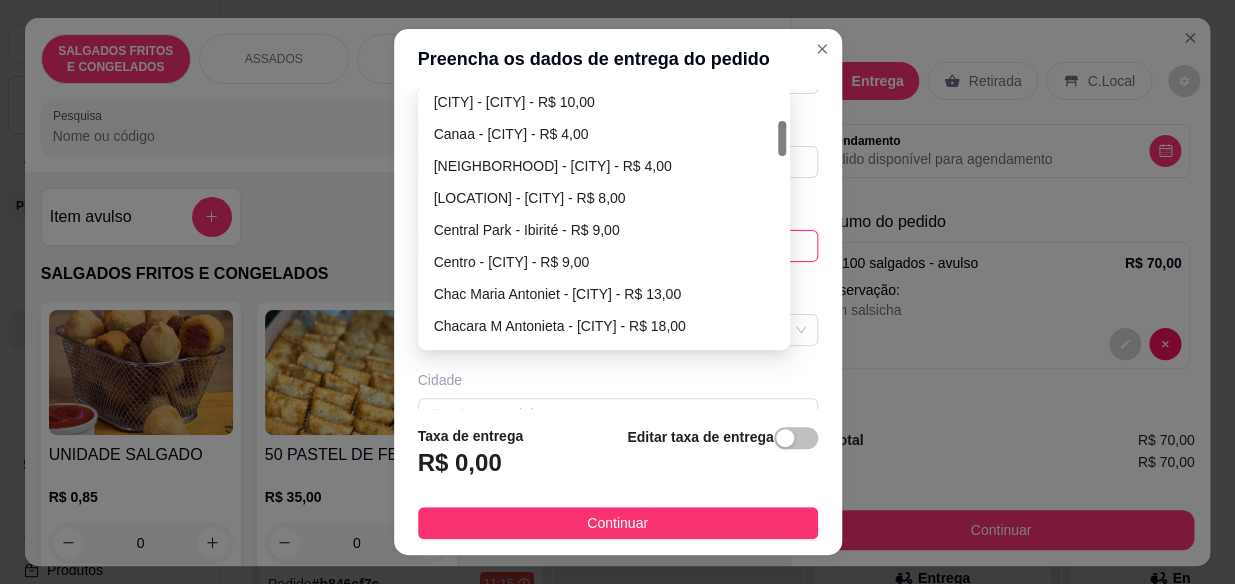 scroll, scrollTop: 220, scrollLeft: 0, axis: vertical 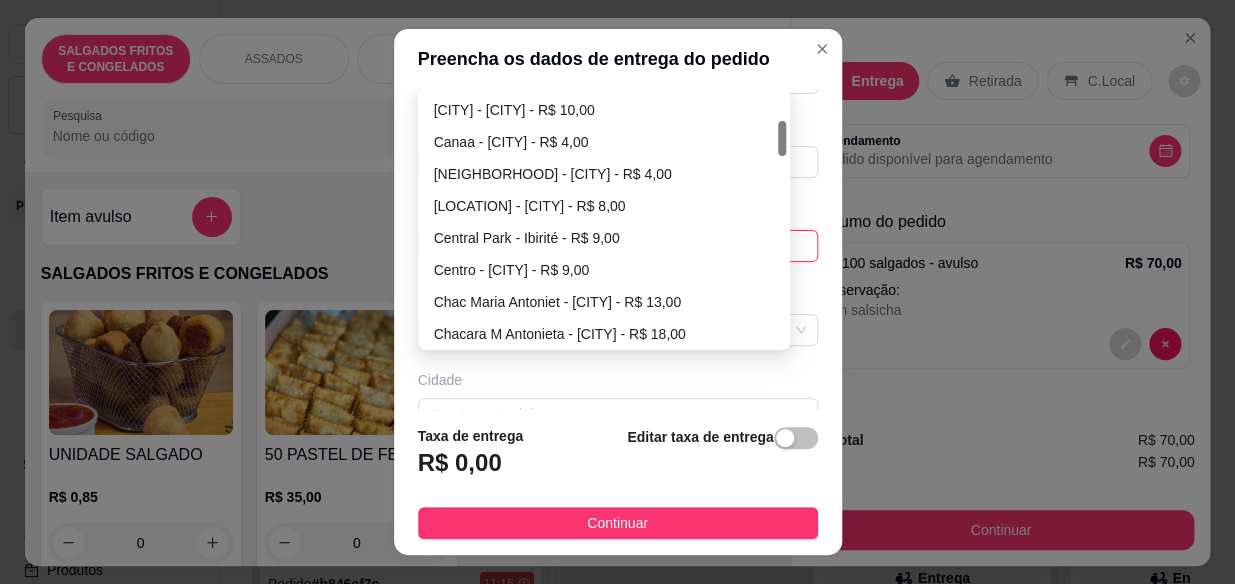 drag, startPoint x: 774, startPoint y: 109, endPoint x: 787, endPoint y: 140, distance: 33.61547 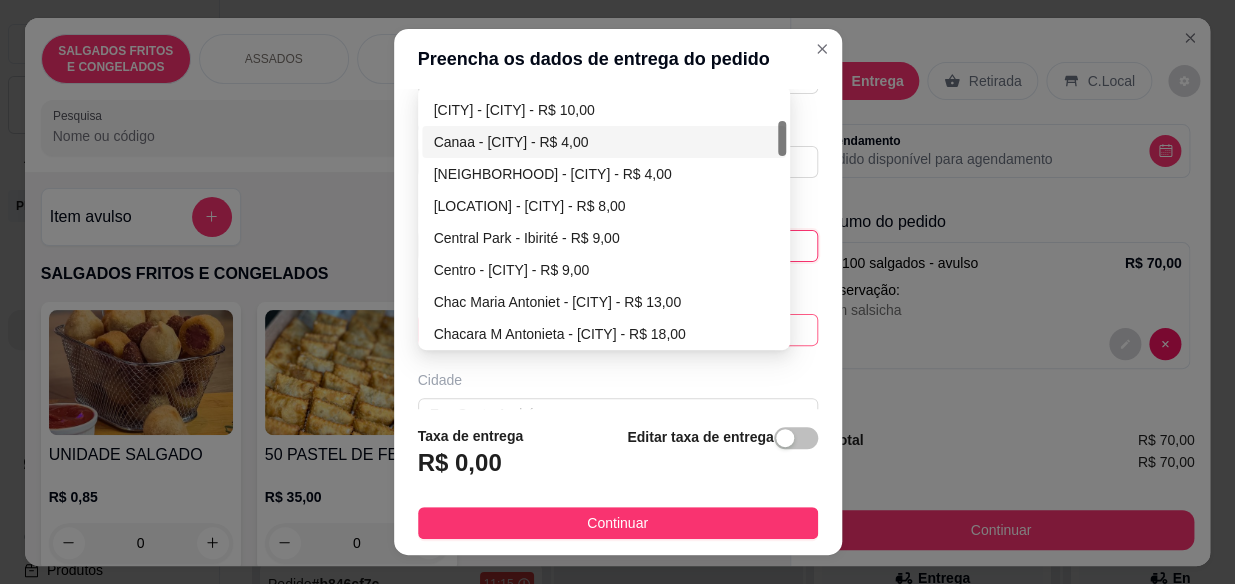 type on "252" 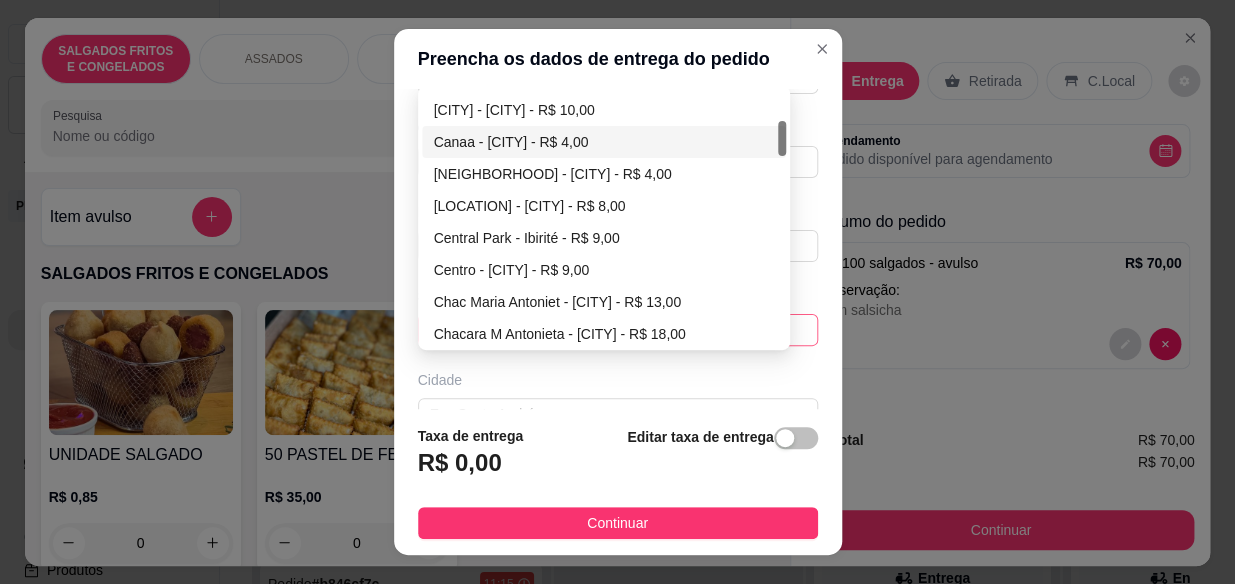 click on "Canaa - [CITY] - R$ 4,00" at bounding box center (604, 142) 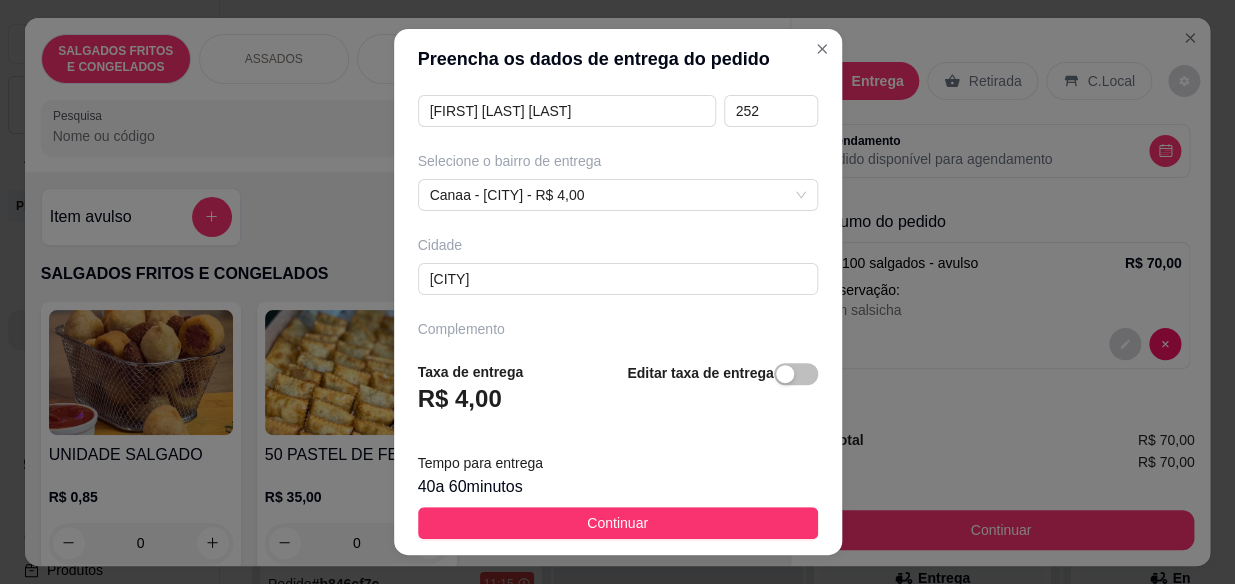 scroll, scrollTop: 416, scrollLeft: 0, axis: vertical 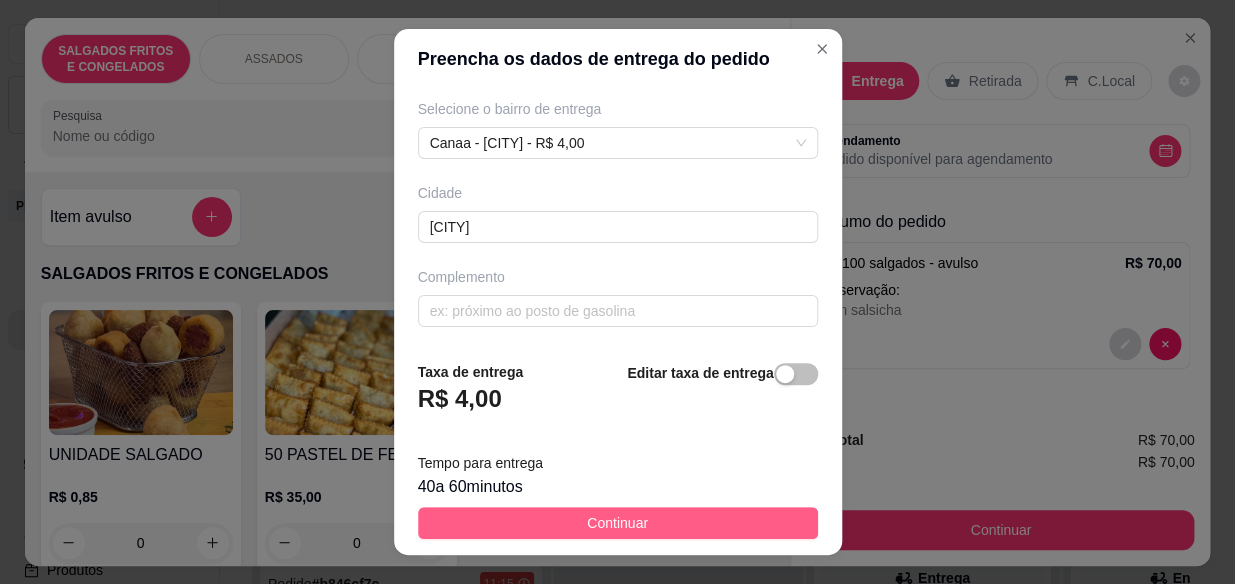 click on "Continuar" at bounding box center (618, 523) 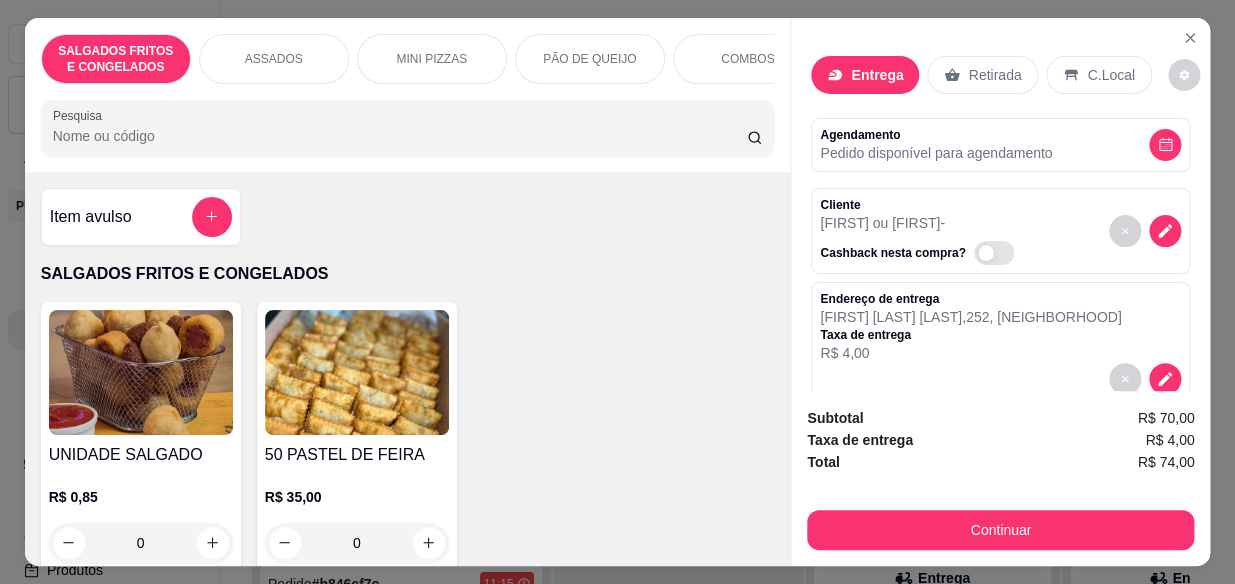 scroll, scrollTop: 0, scrollLeft: 0, axis: both 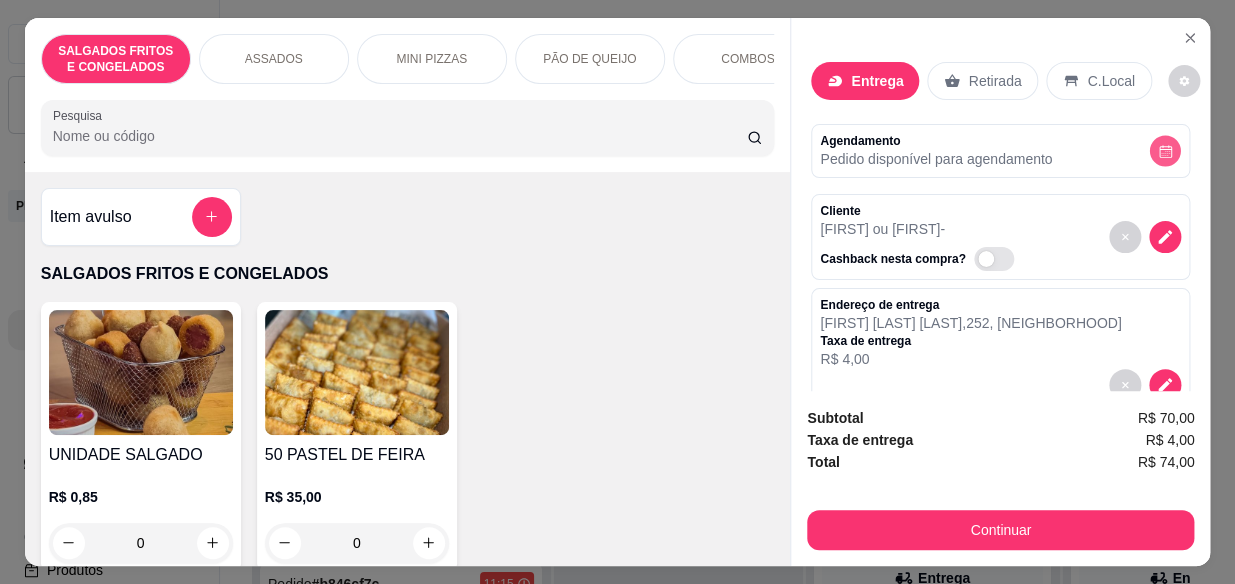 click at bounding box center (1165, 150) 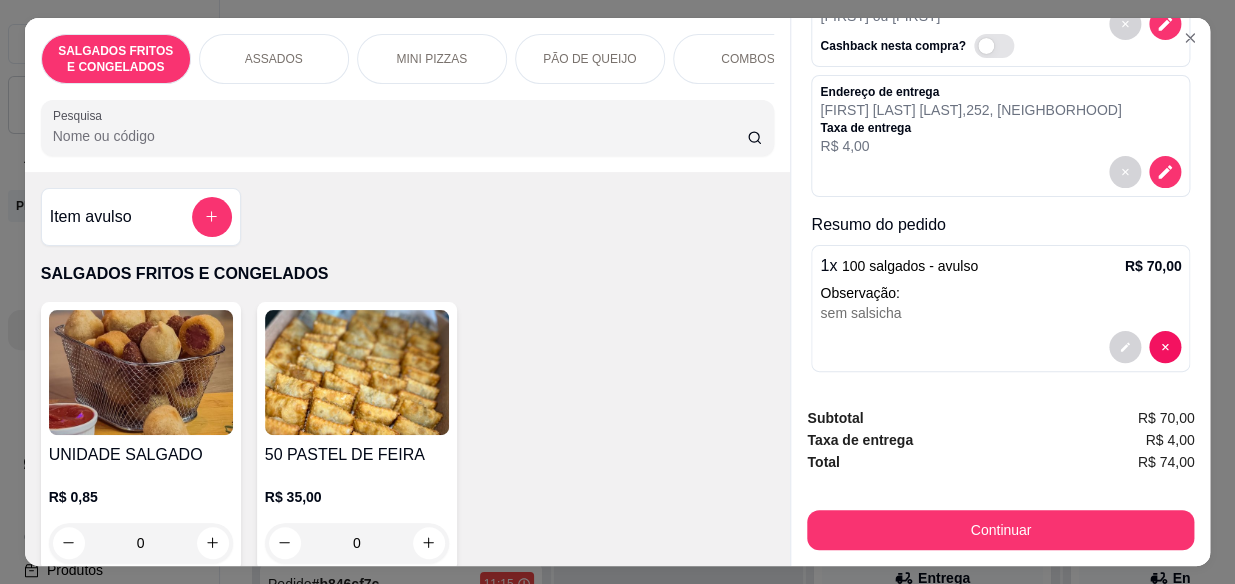 scroll, scrollTop: 220, scrollLeft: 0, axis: vertical 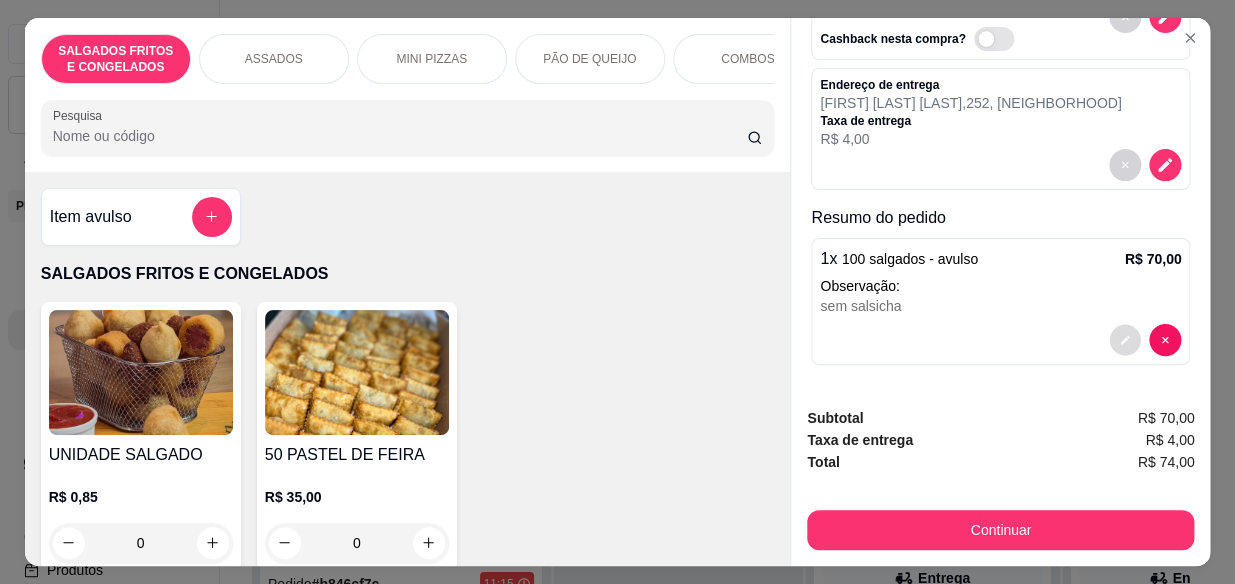 click at bounding box center [1125, 339] 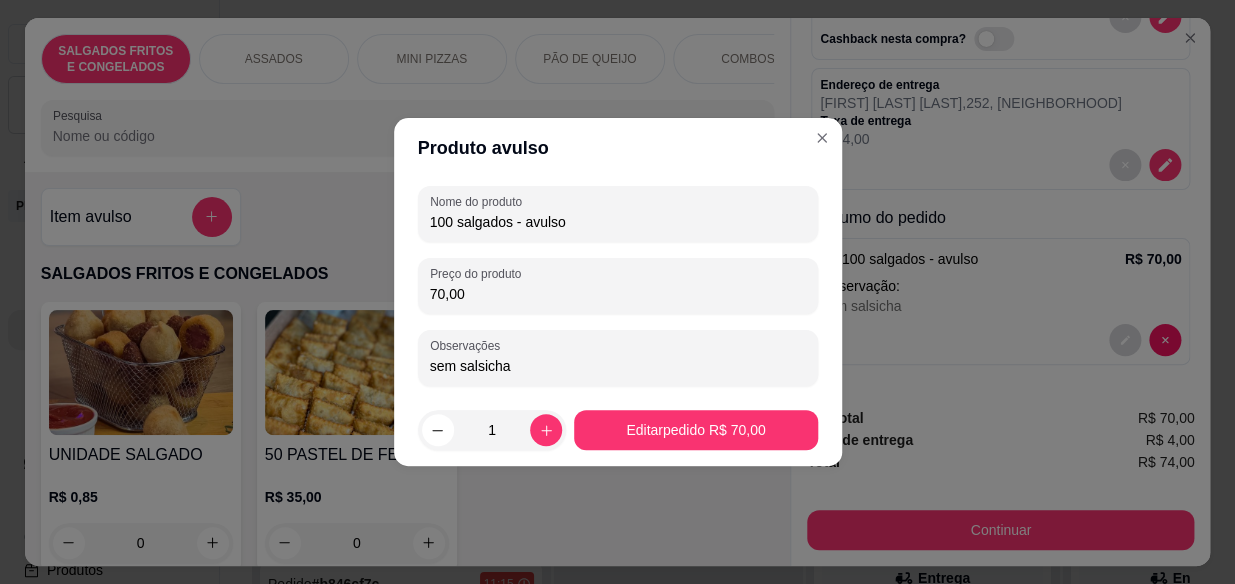 click on "sem salsicha" at bounding box center (618, 366) 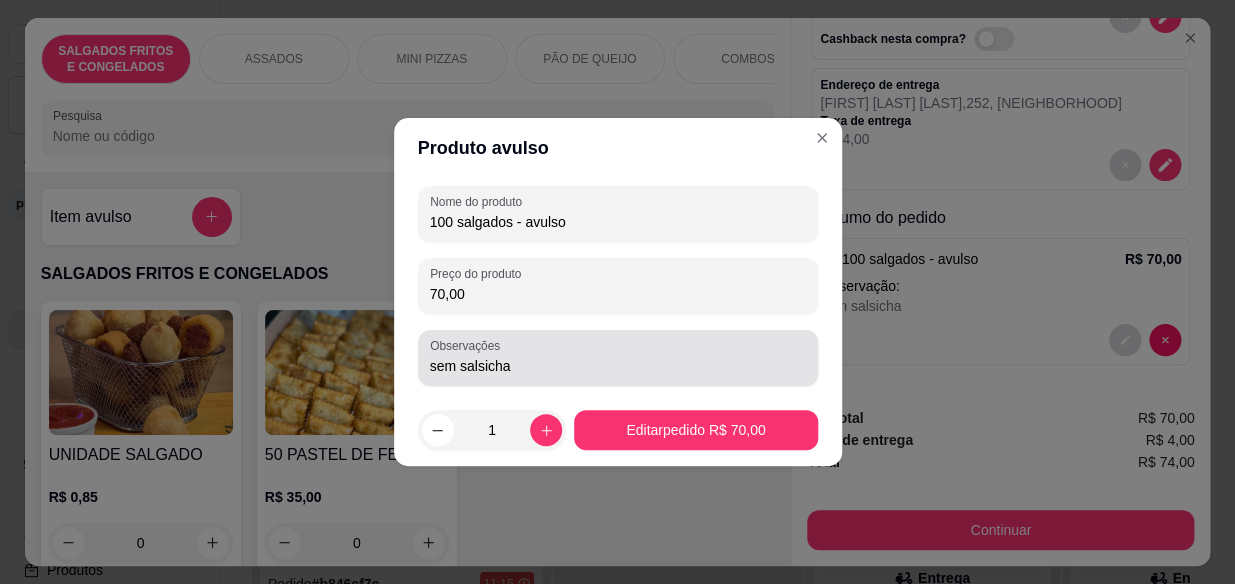 click on "Observações sem salsicha" at bounding box center [618, 358] 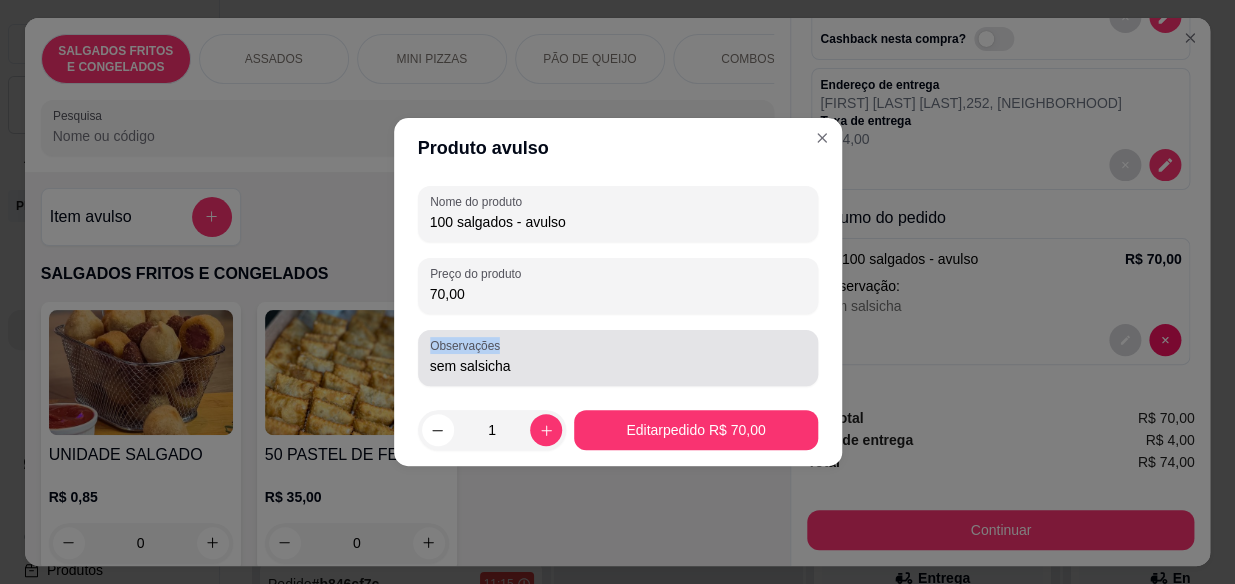 click on "Observações sem salsicha" at bounding box center [618, 358] 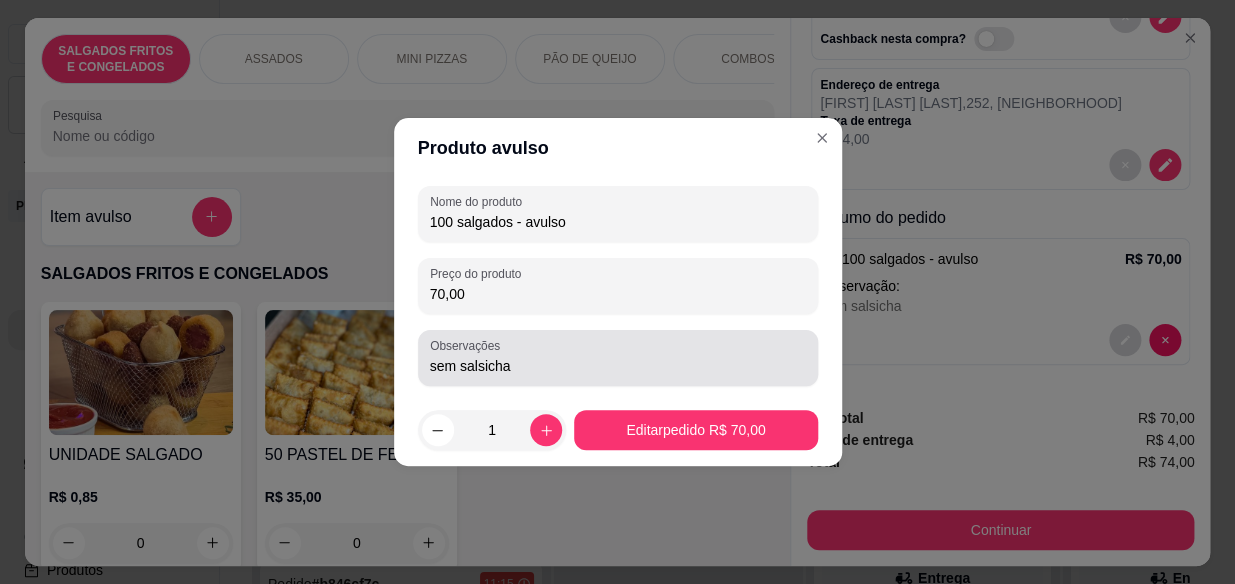 click on "Observações sem salsicha" at bounding box center (618, 358) 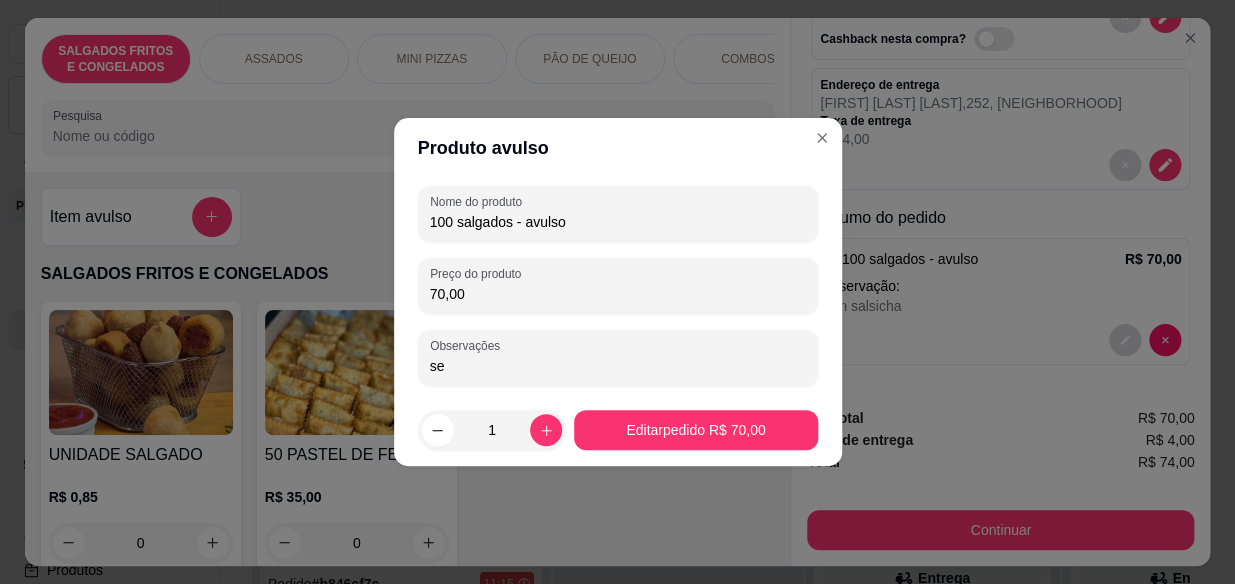 type on "s" 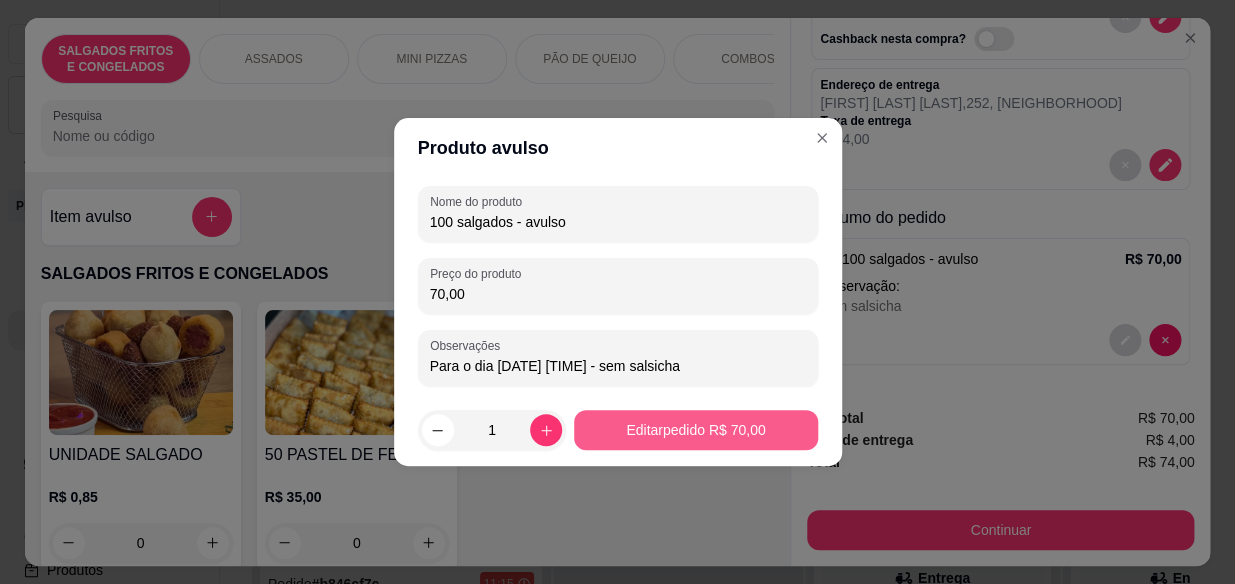 type on "Para o dia [DATE] [TIME] - sem salsicha" 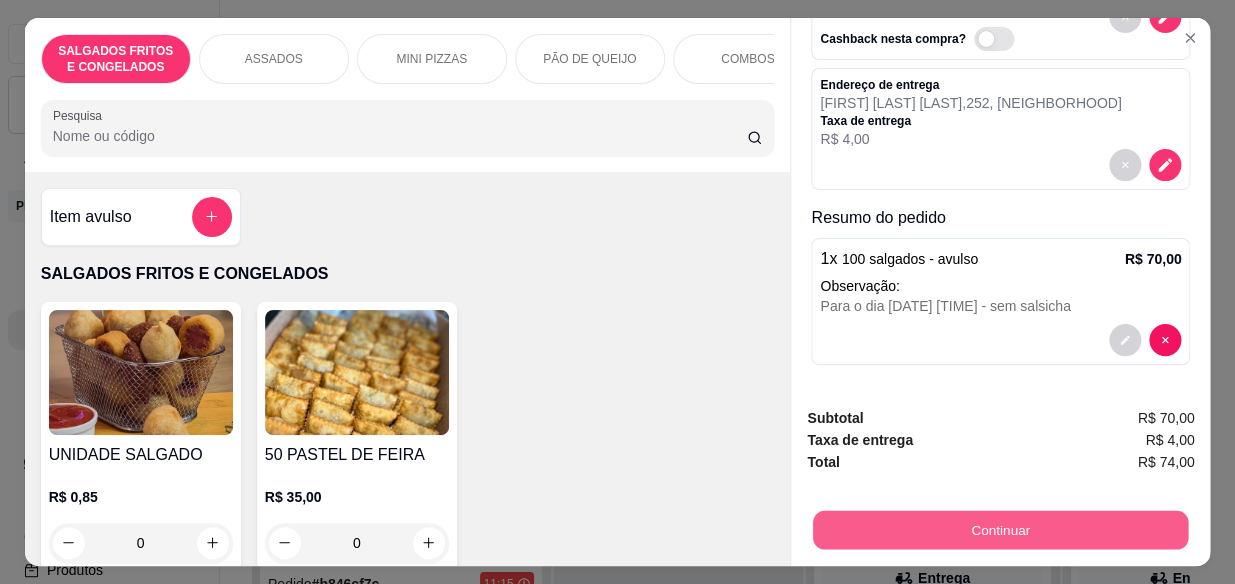 click on "Continuar" at bounding box center [1000, 530] 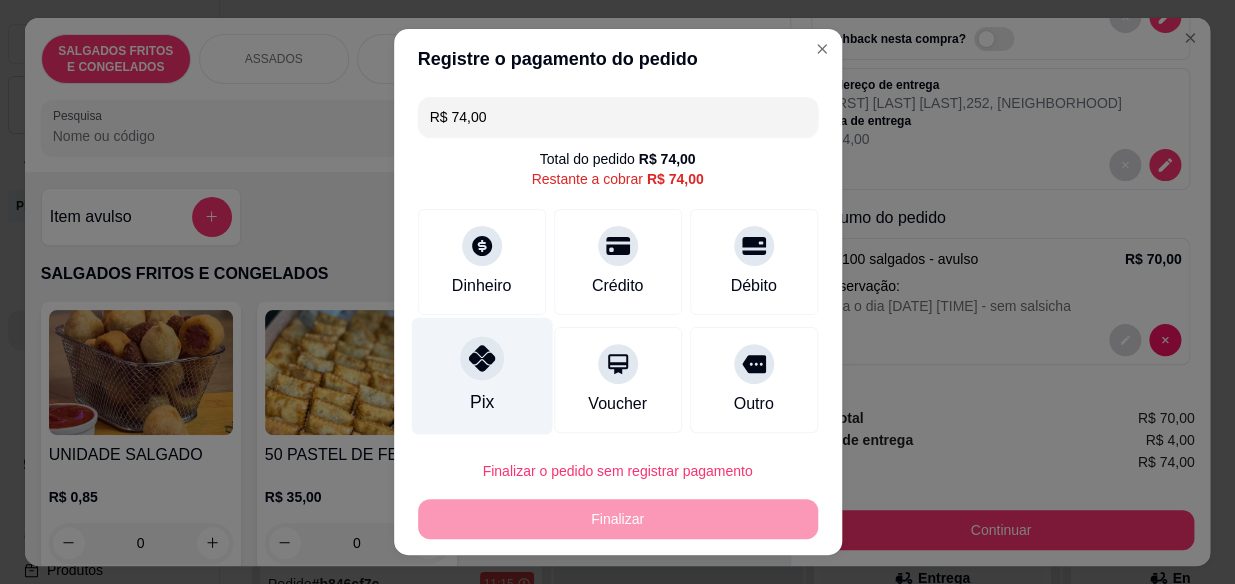 click on "Pix" at bounding box center [481, 376] 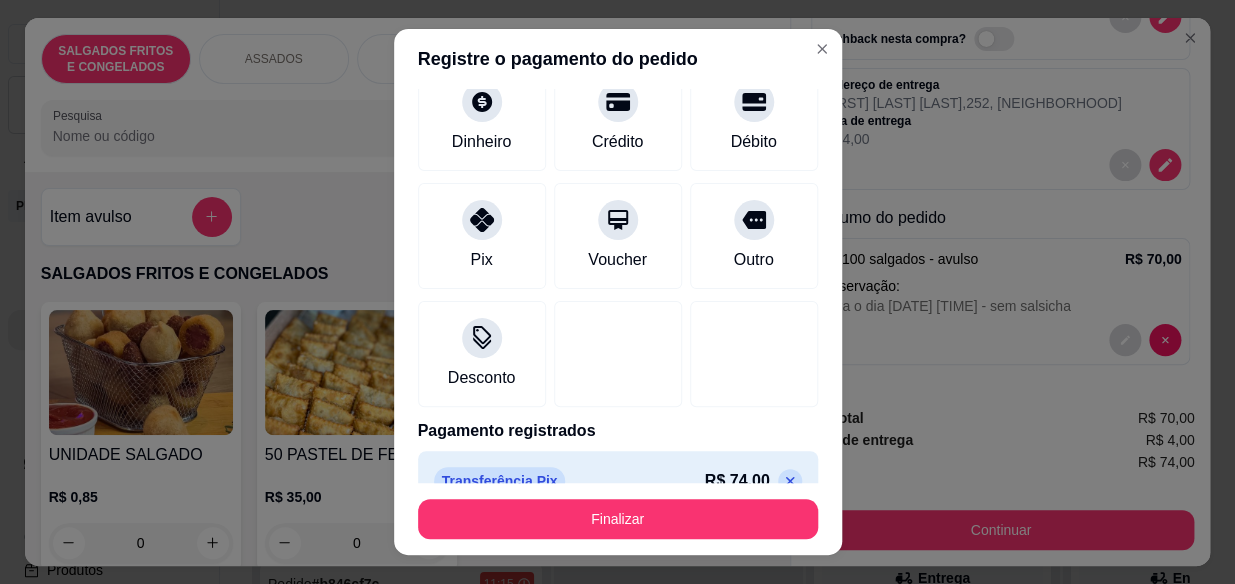 scroll, scrollTop: 160, scrollLeft: 0, axis: vertical 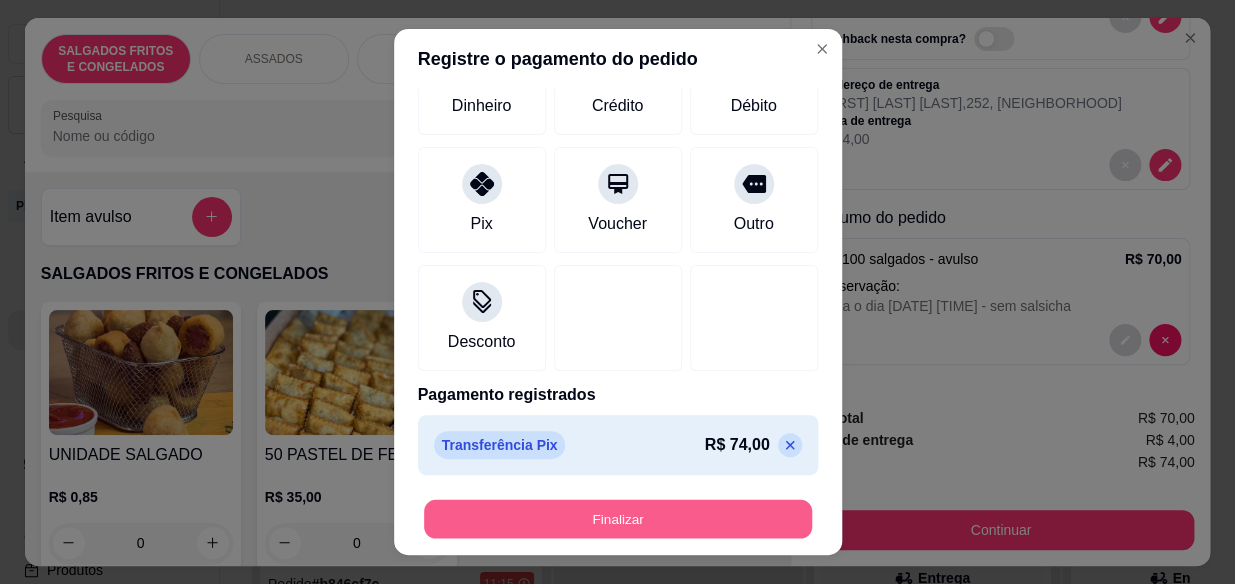 click on "Finalizar" at bounding box center (618, 518) 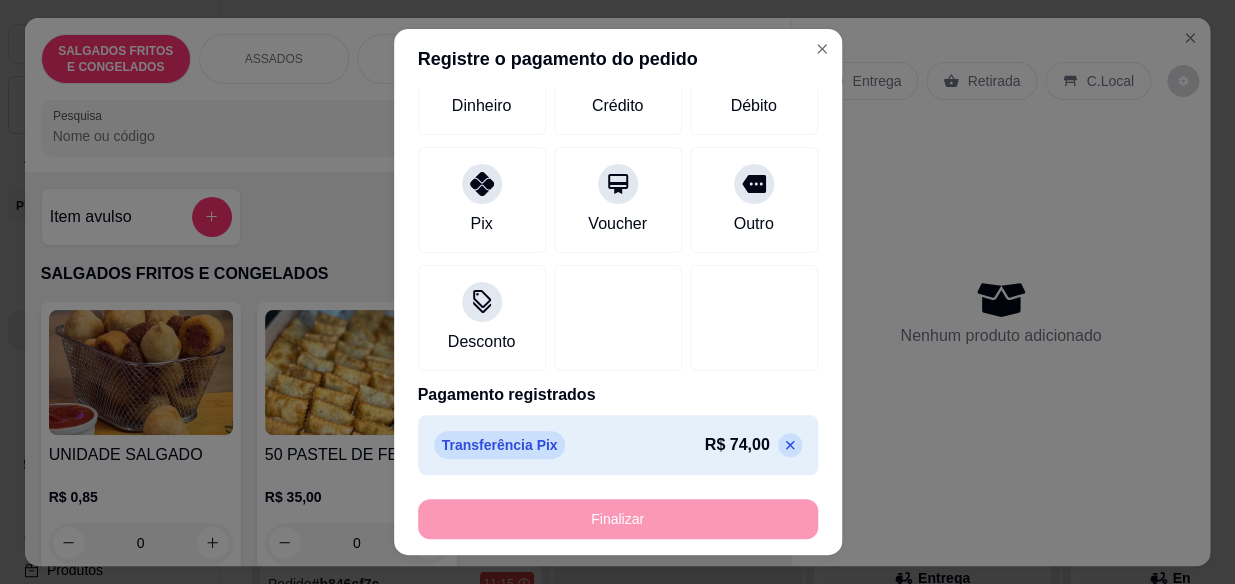 type on "-R$ 74,00" 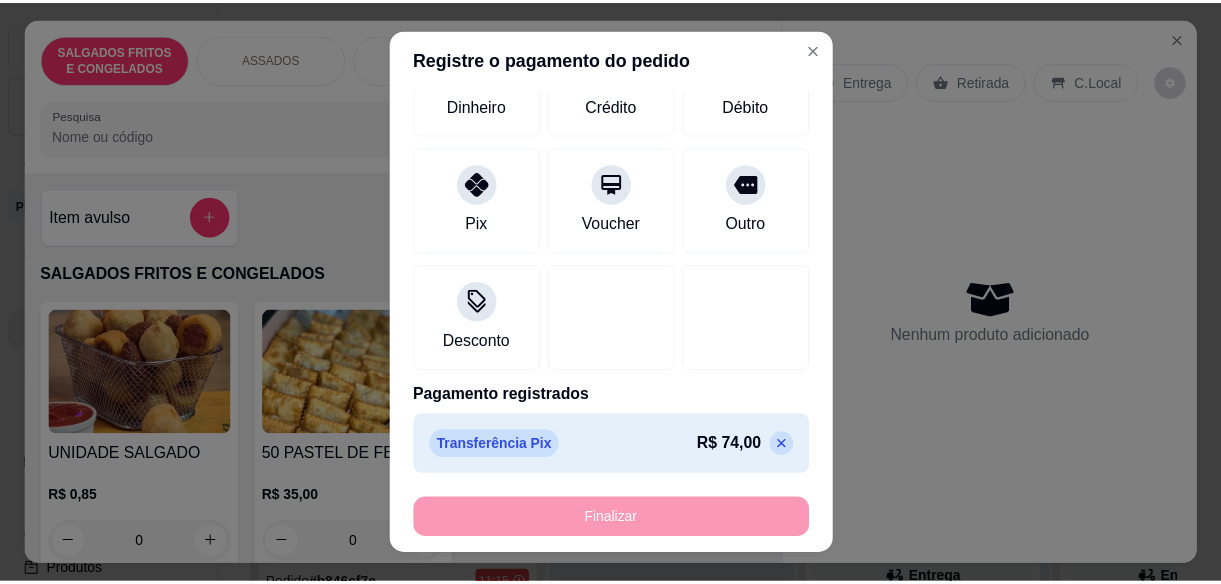 scroll, scrollTop: 0, scrollLeft: 0, axis: both 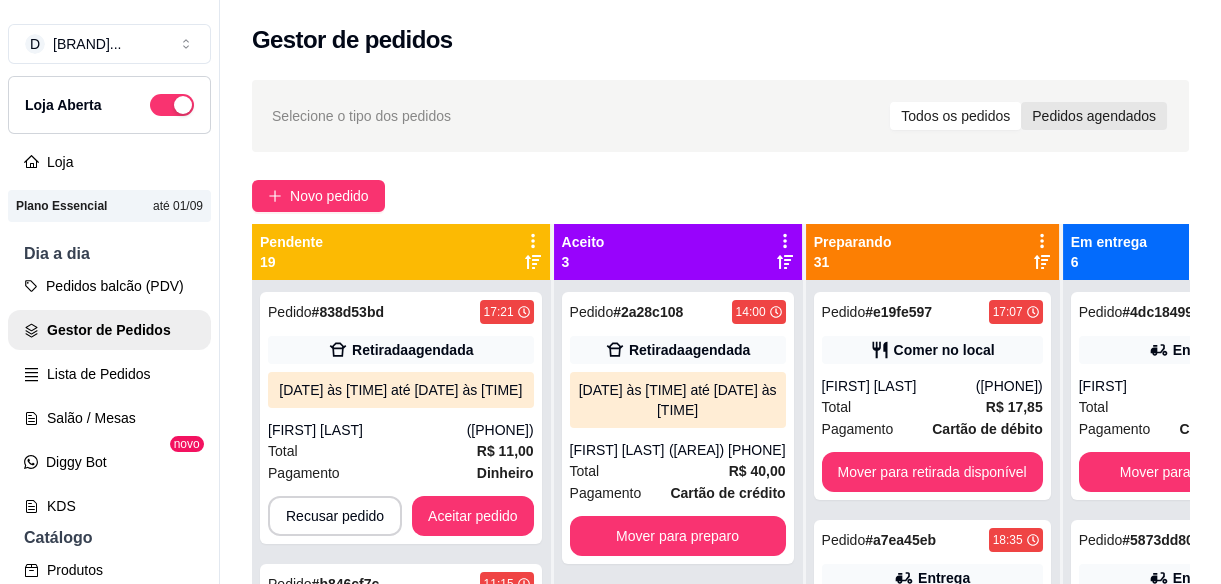 click on "Pedidos agendados" at bounding box center (1094, 116) 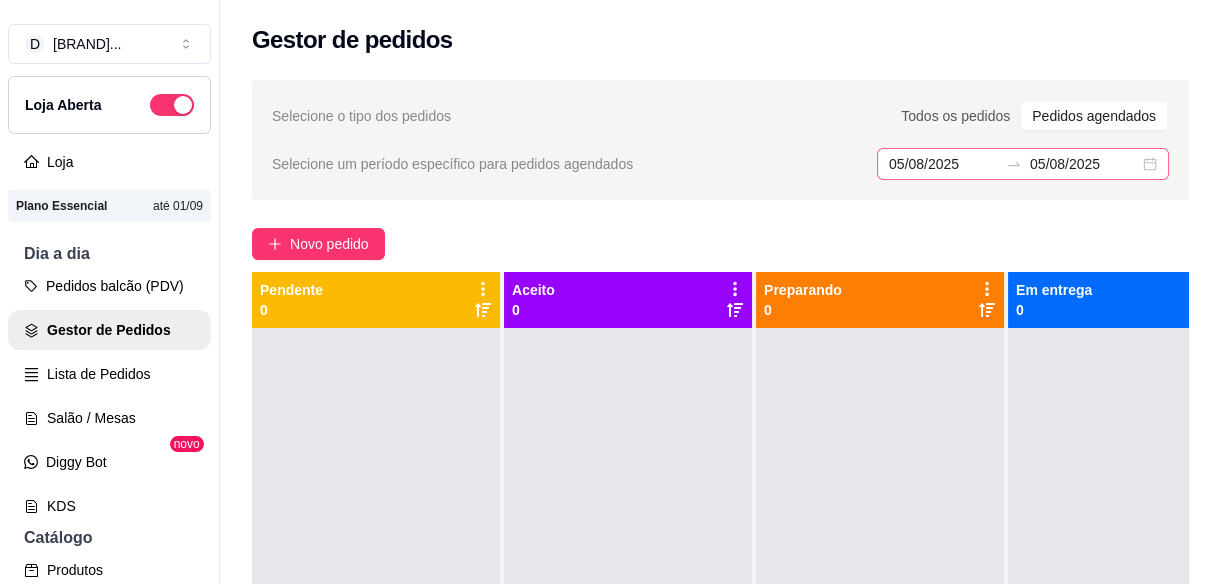 click on "[DATE] [DATE]" at bounding box center [1023, 164] 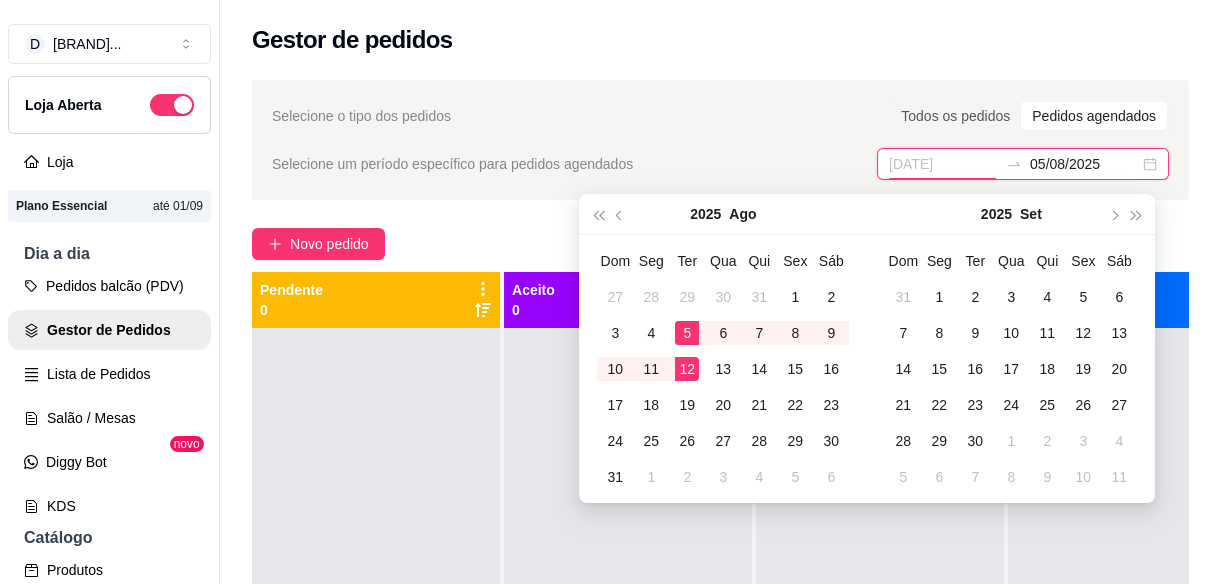 type on "[DATE]" 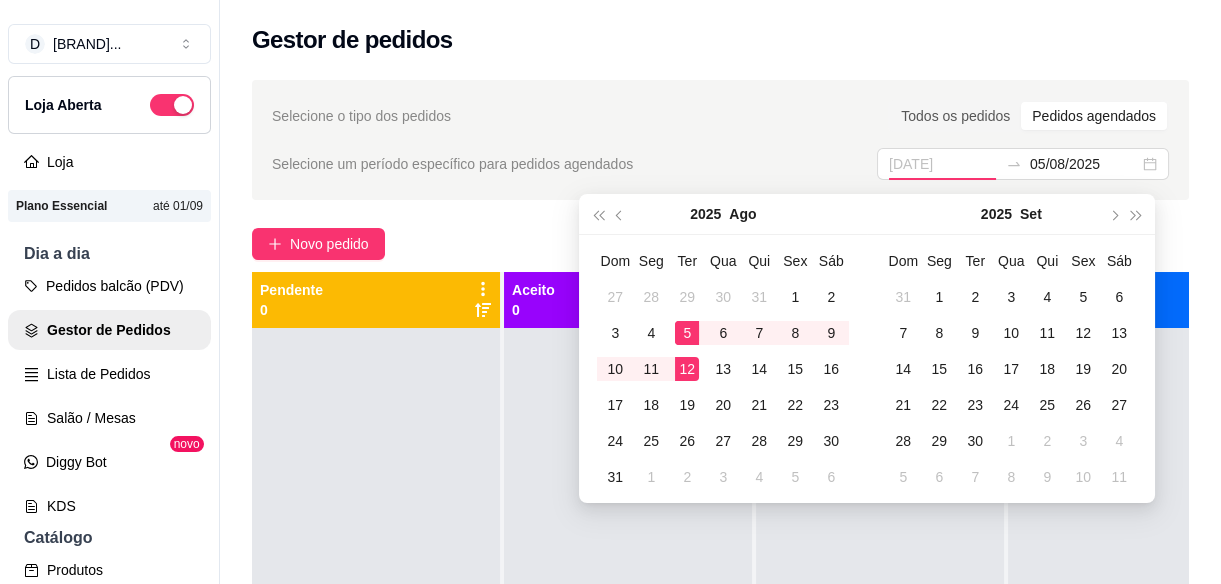 click on "12" at bounding box center [687, 369] 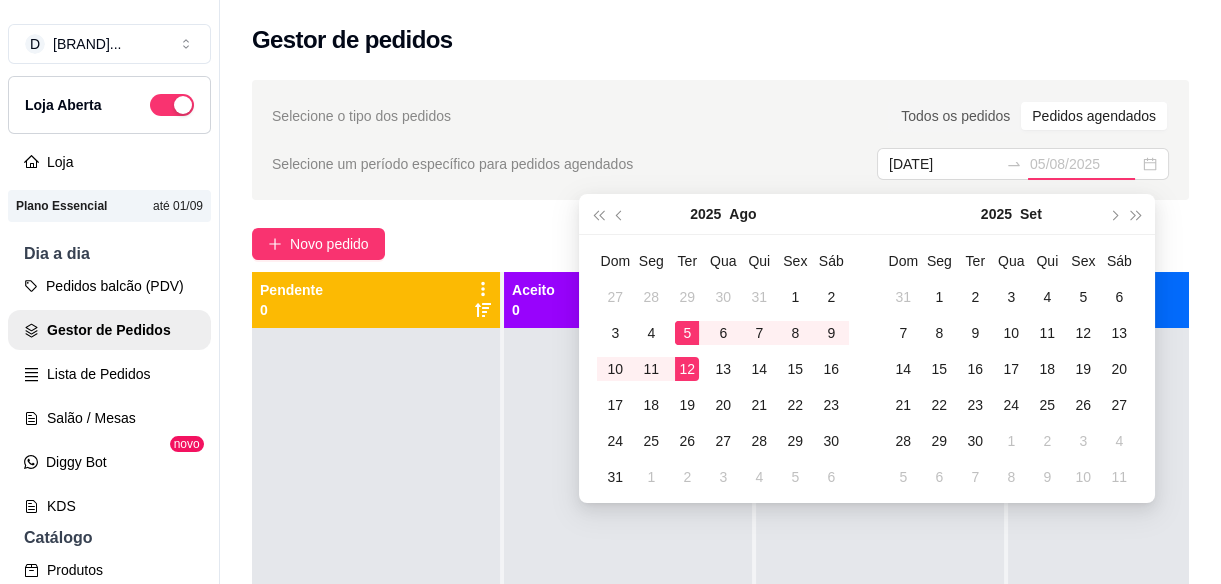click on "12" at bounding box center [687, 369] 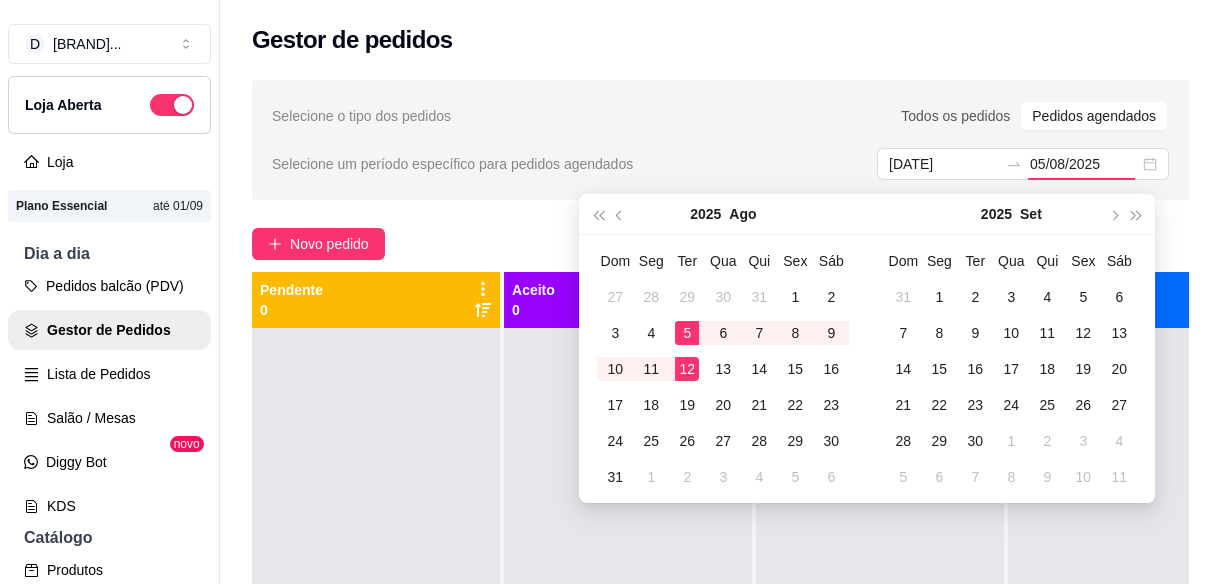 type on "[DATE]" 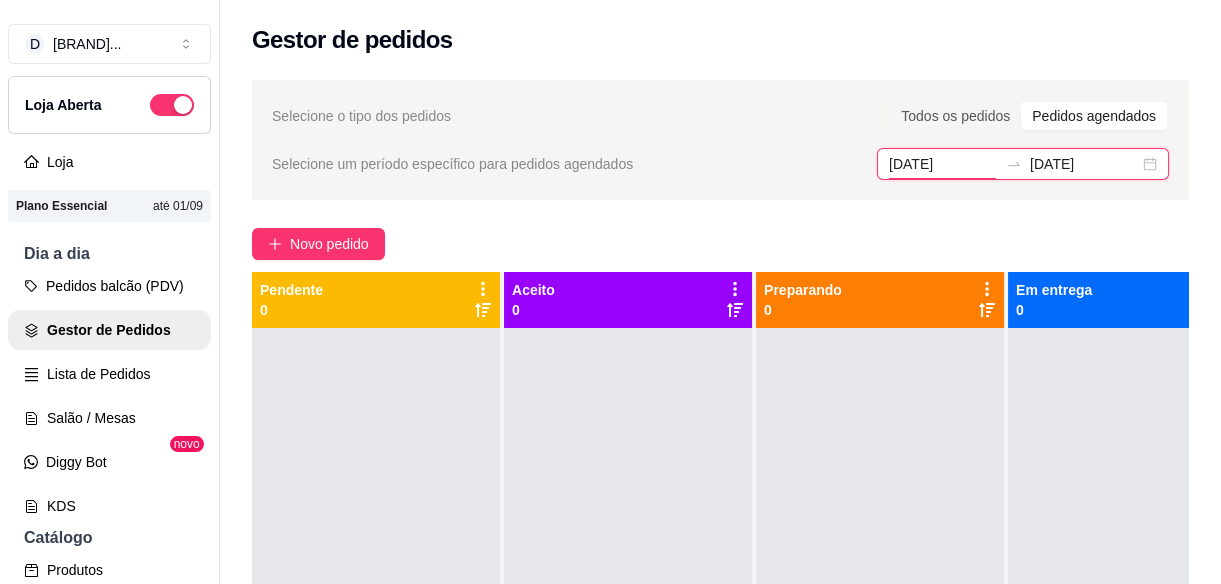 click on "[DATE]" at bounding box center [943, 164] 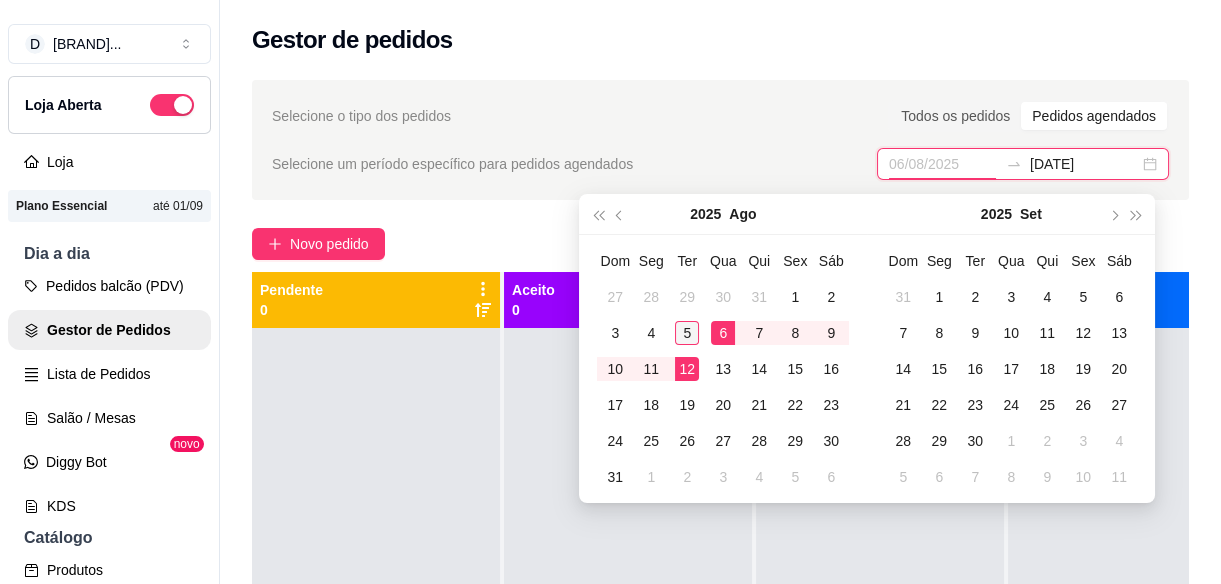 type on "05/08/2025" 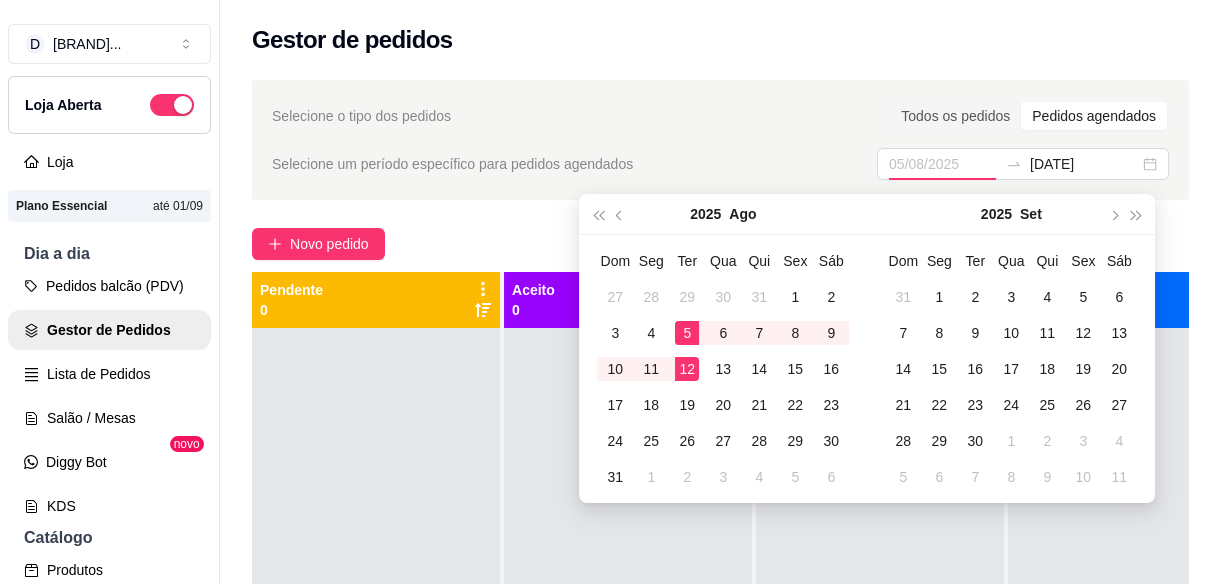 click on "5" at bounding box center (687, 333) 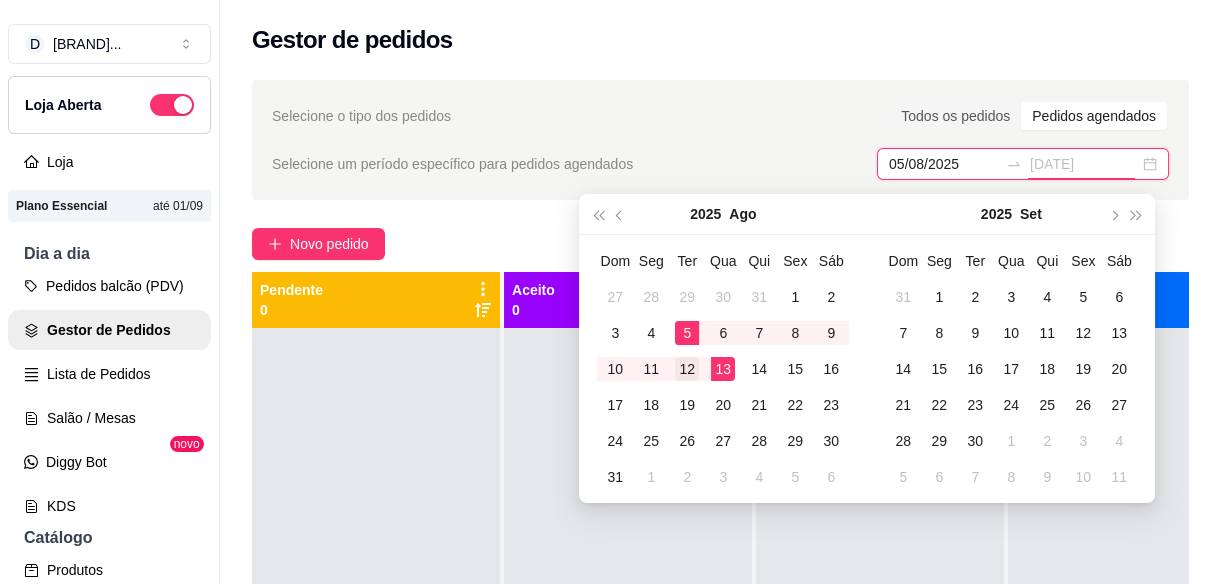 type on "[DATE]" 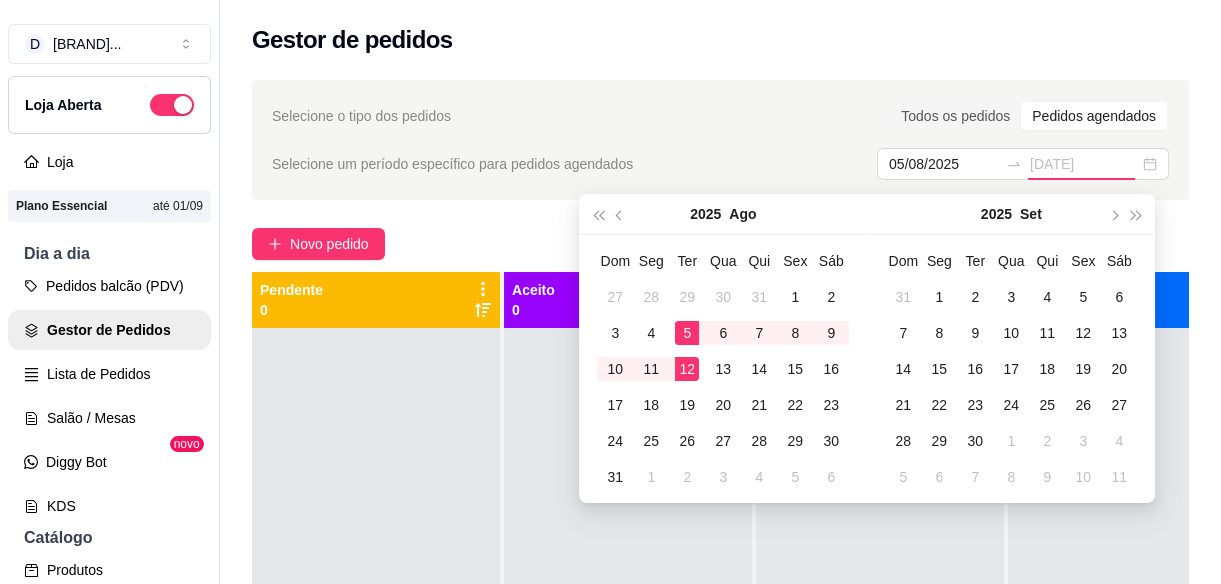 click on "12" at bounding box center (687, 369) 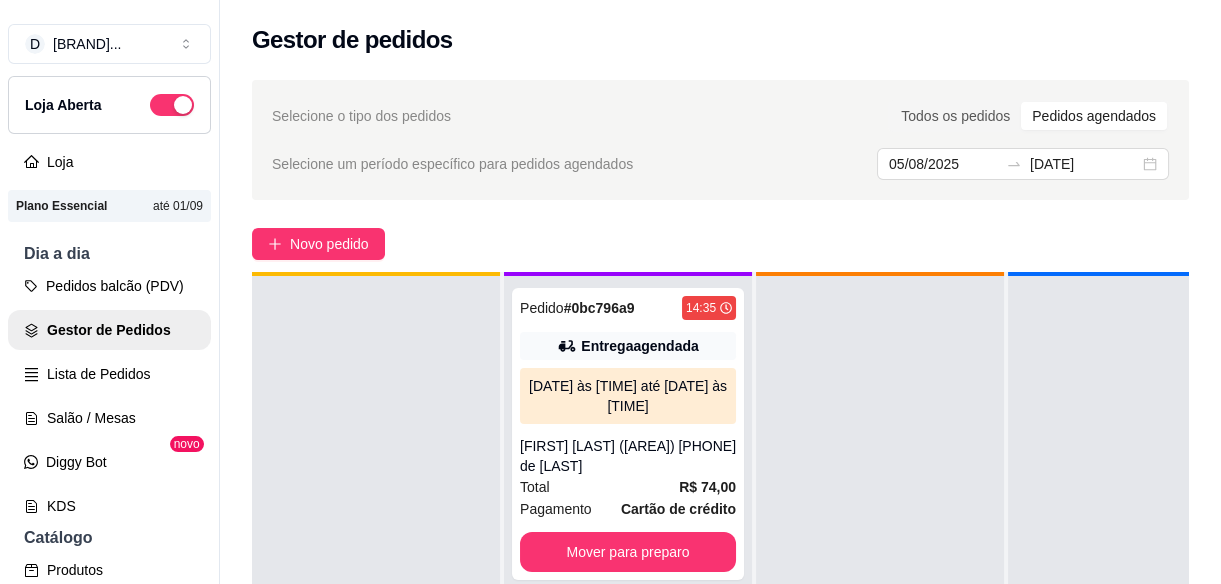 scroll, scrollTop: 69, scrollLeft: 0, axis: vertical 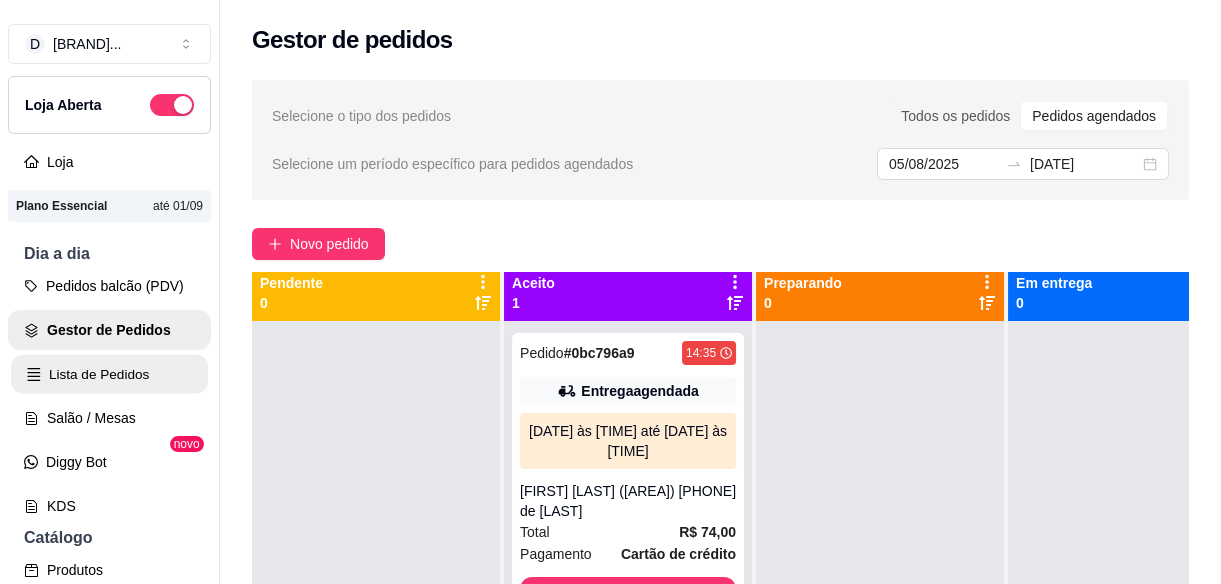 click on "Lista de Pedidos" at bounding box center (109, 374) 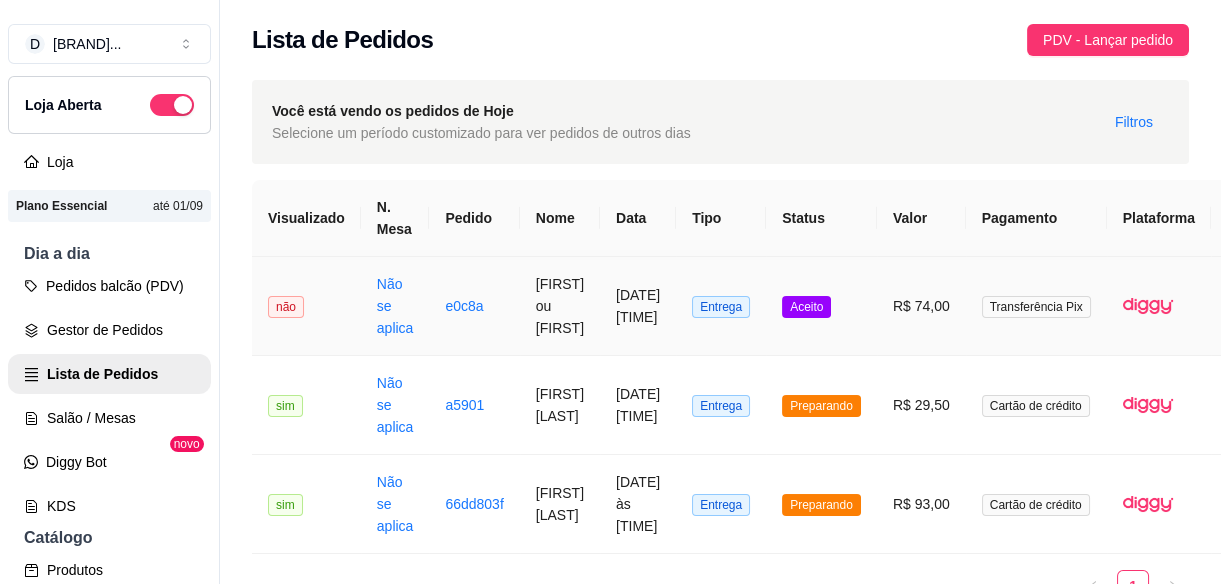 click on "e0c8a" at bounding box center (474, 306) 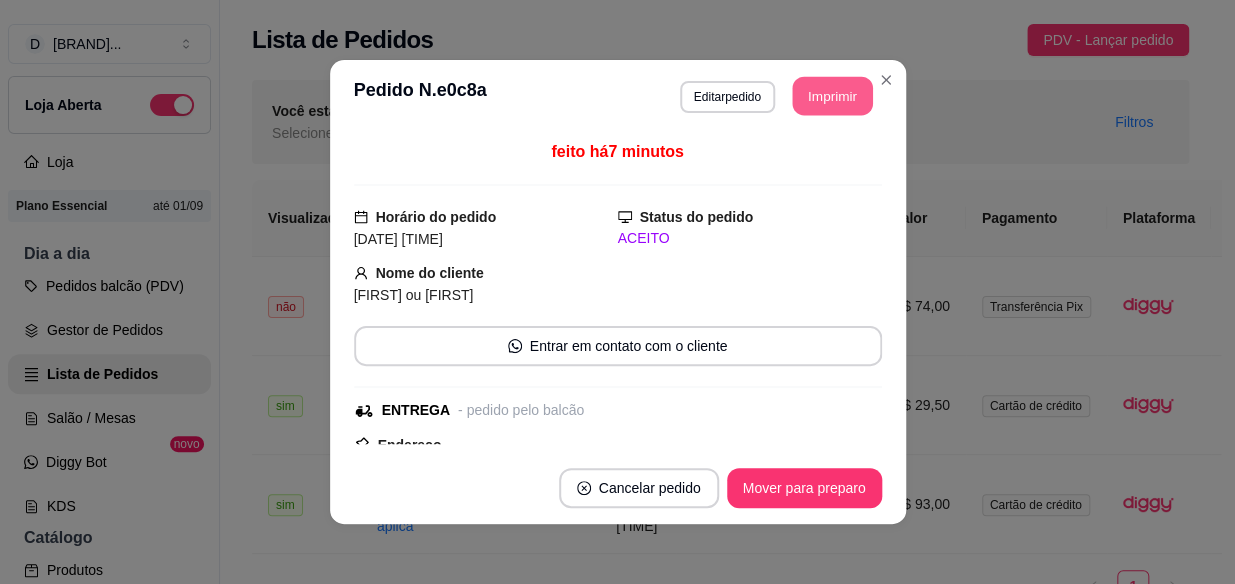 click on "Imprimir" at bounding box center [832, 96] 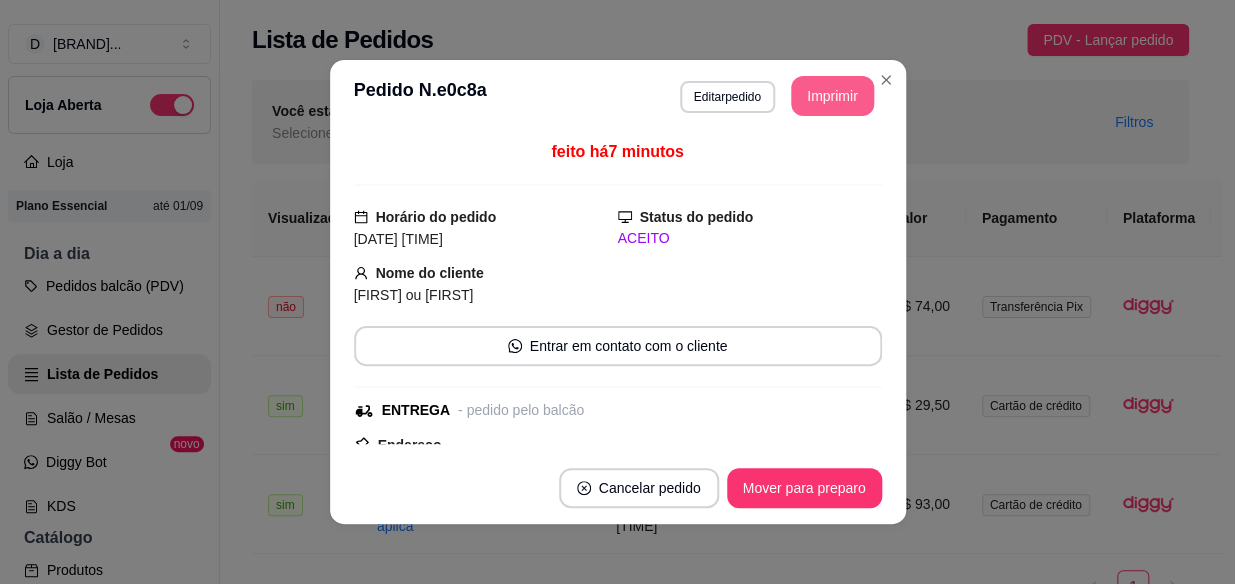 scroll, scrollTop: 0, scrollLeft: 0, axis: both 